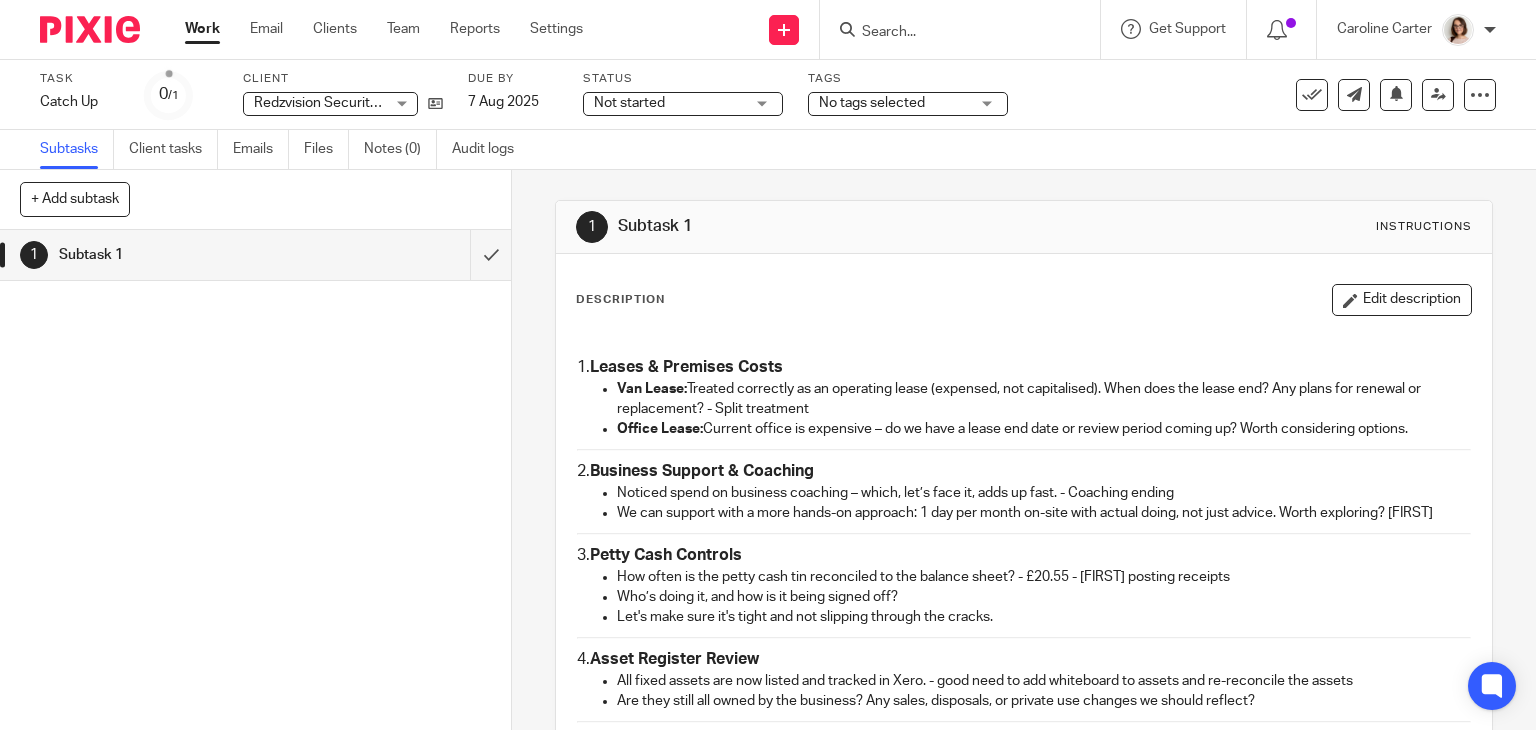 scroll, scrollTop: 0, scrollLeft: 0, axis: both 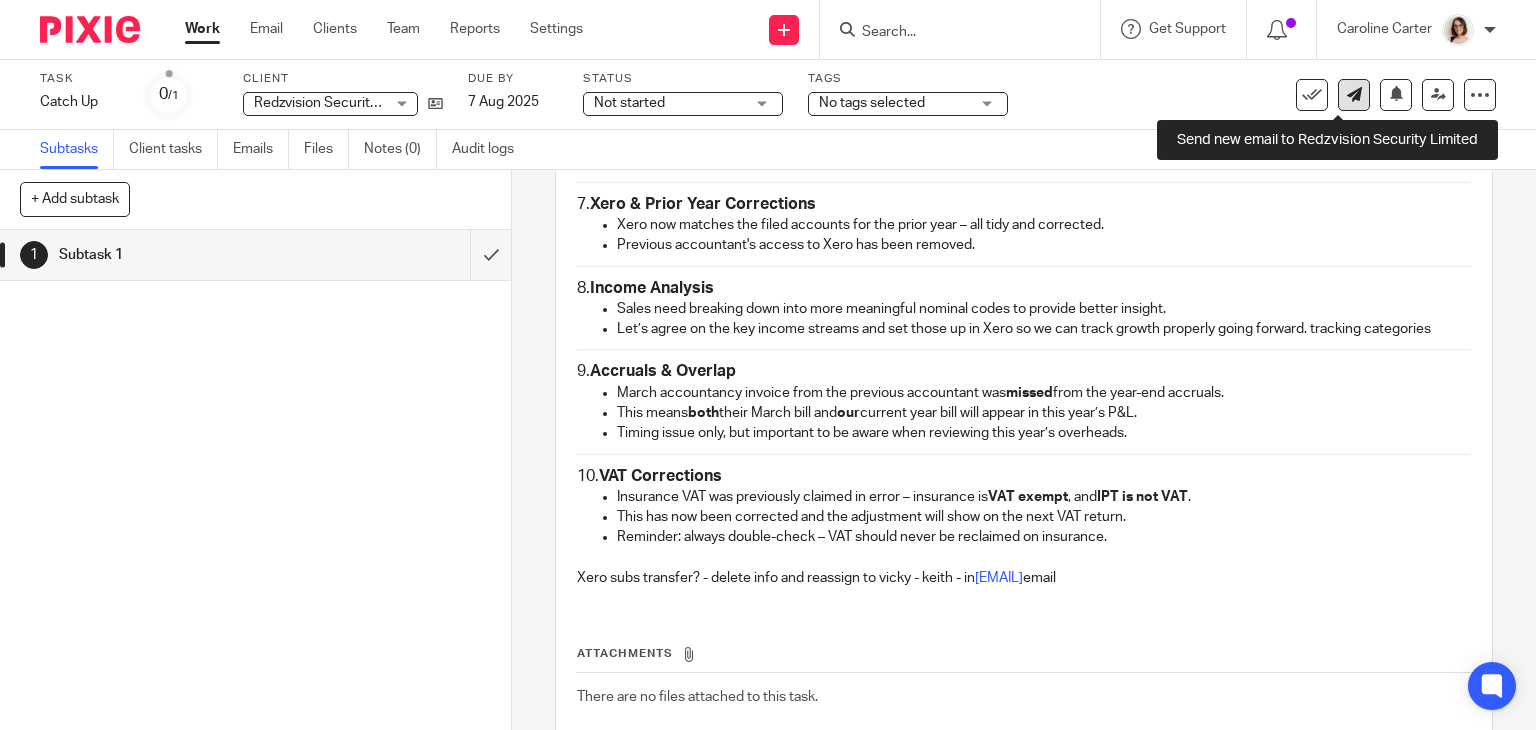 click at bounding box center (1354, 95) 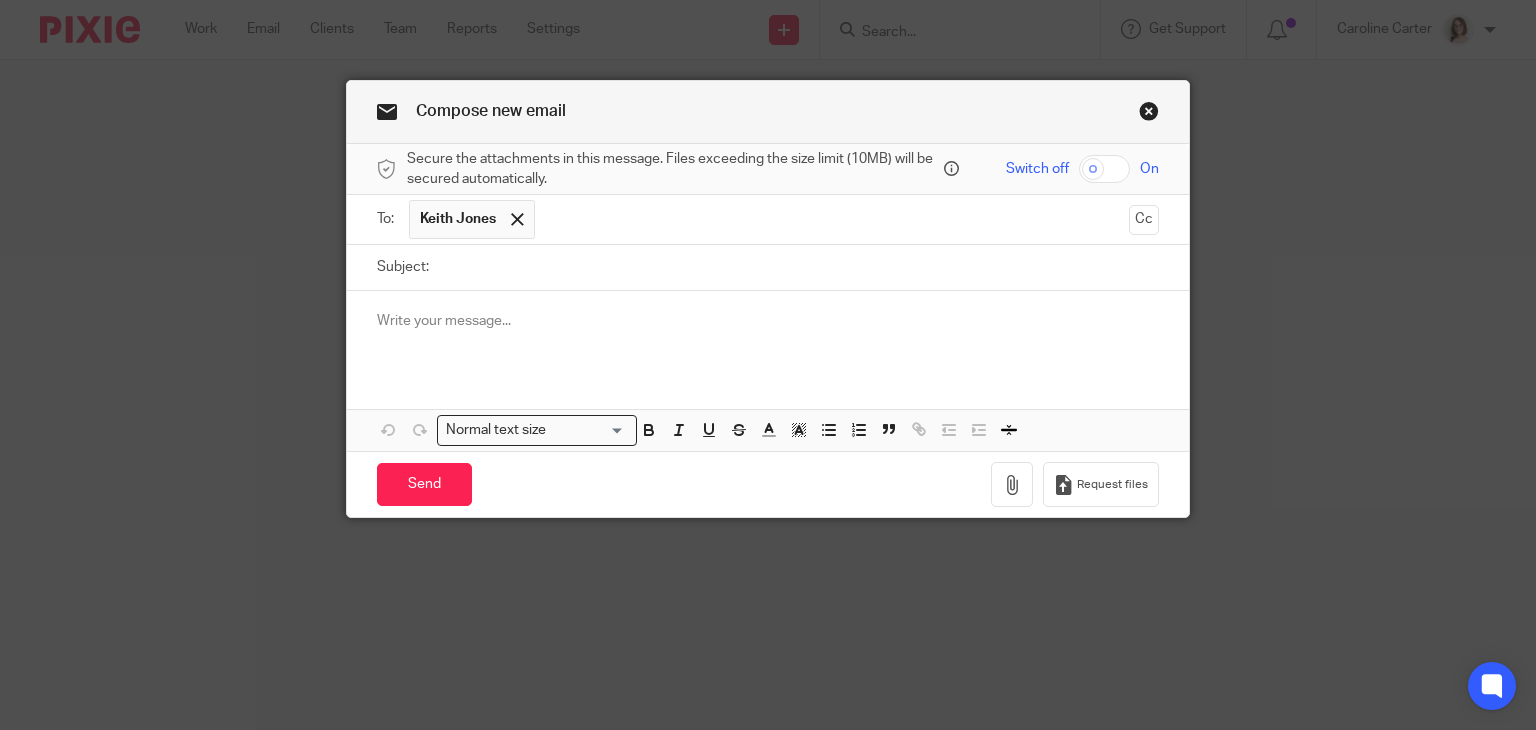 scroll, scrollTop: 0, scrollLeft: 0, axis: both 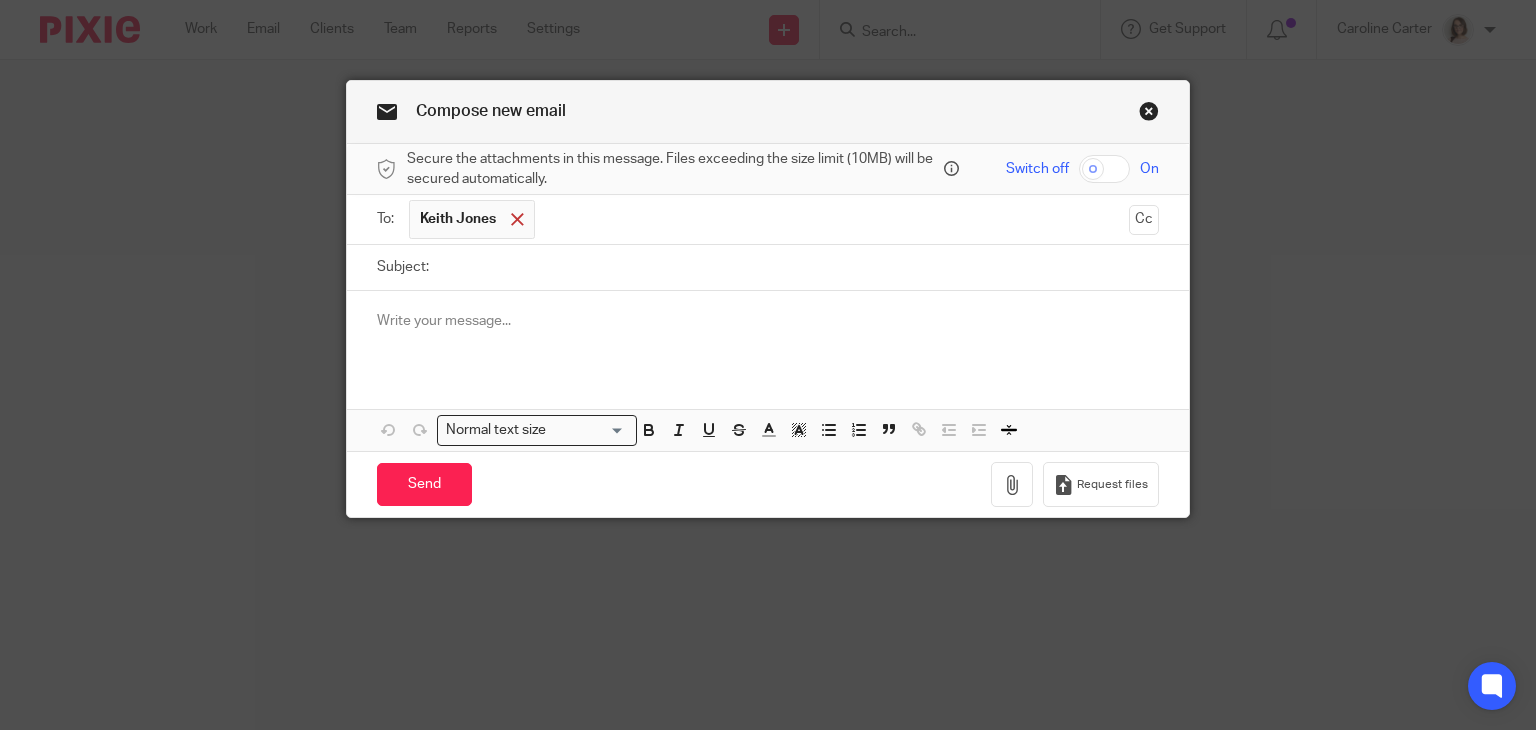 click at bounding box center [517, 220] 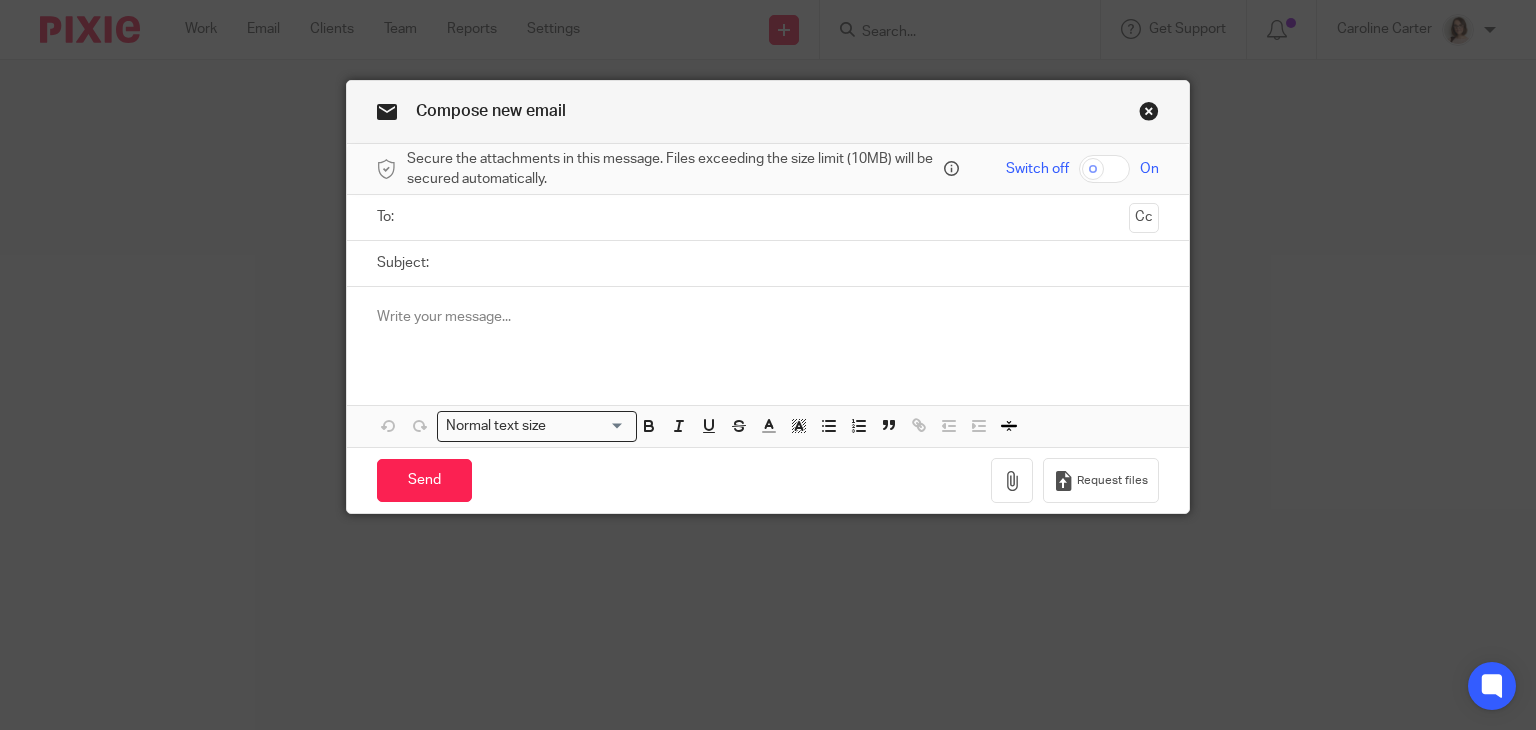 click at bounding box center [767, 217] 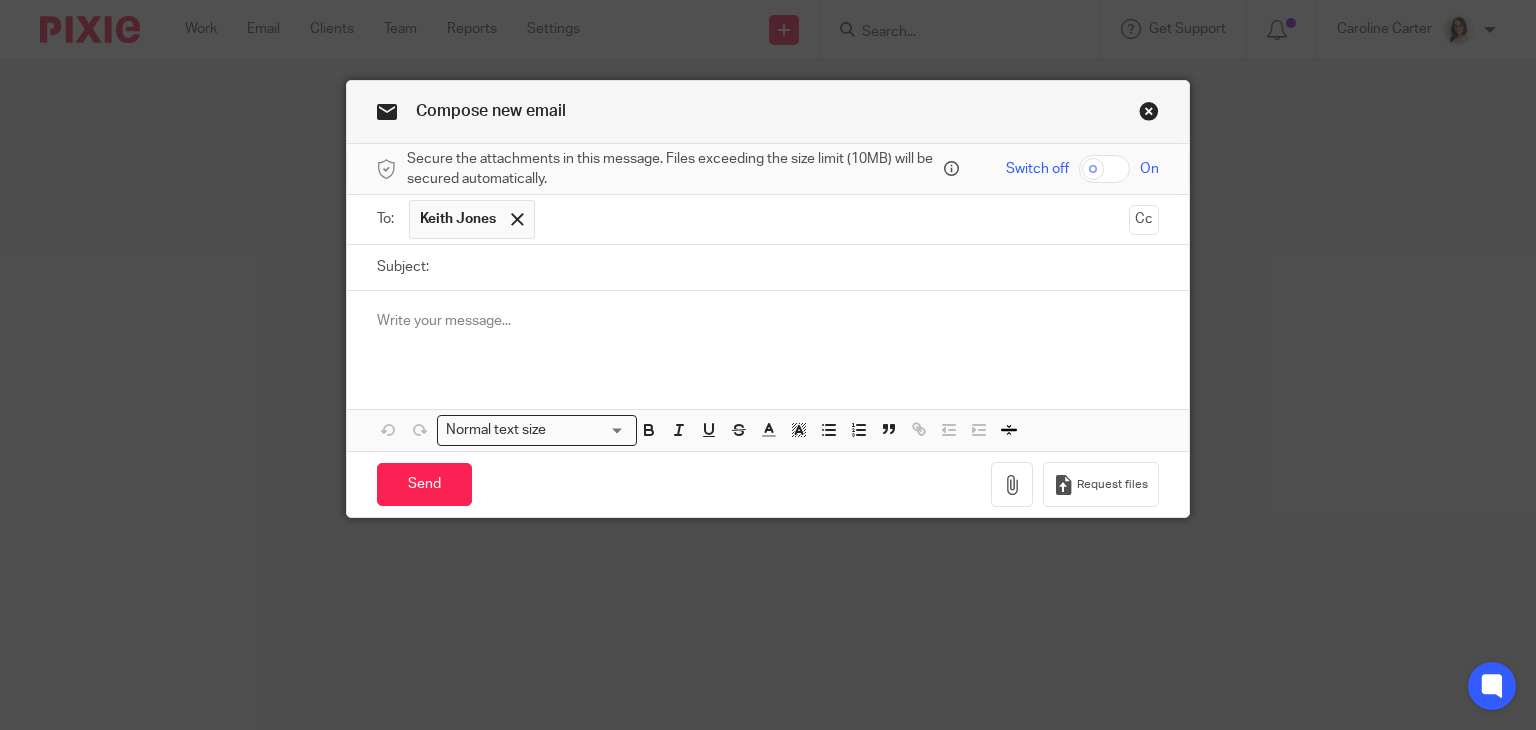click at bounding box center [833, 219] 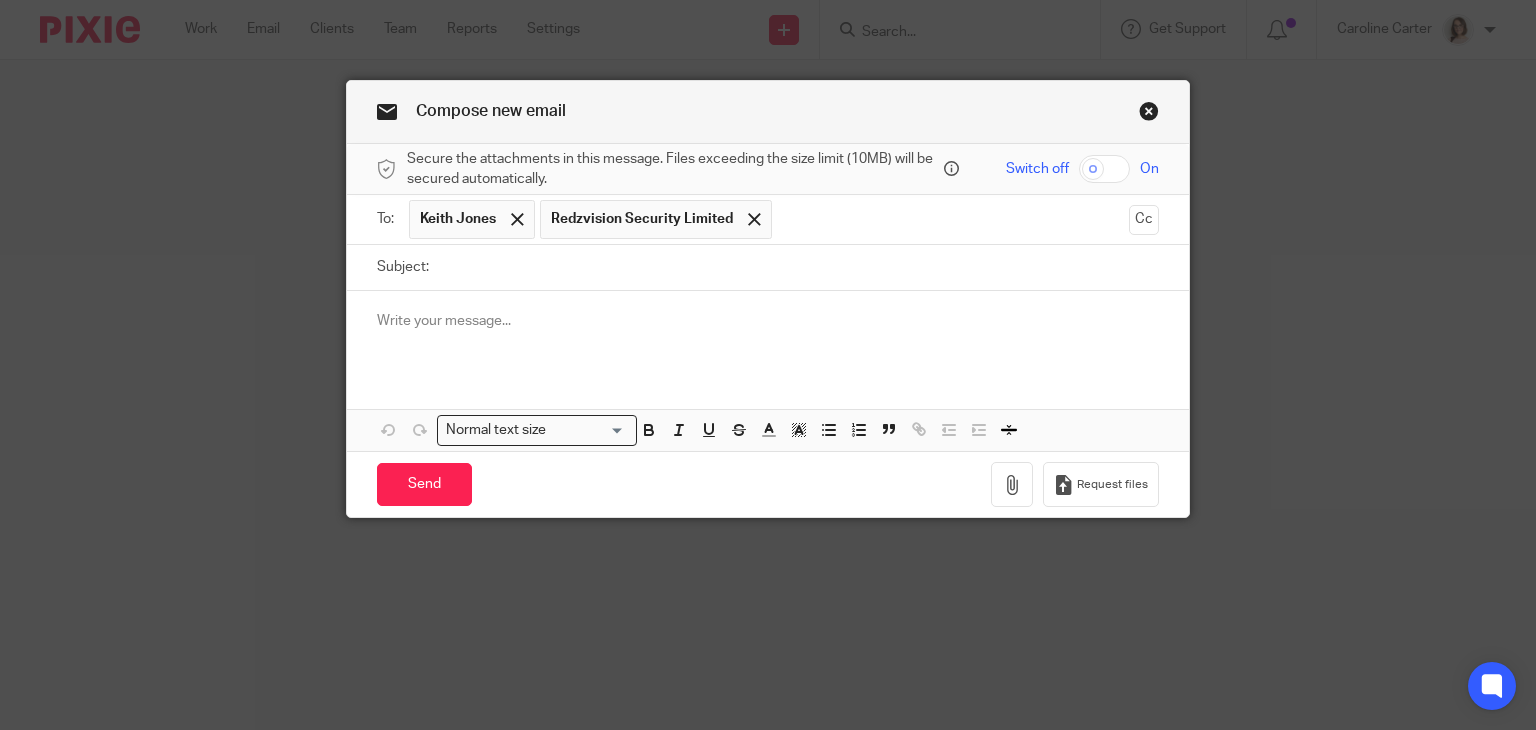click on "Subject:" at bounding box center (799, 267) 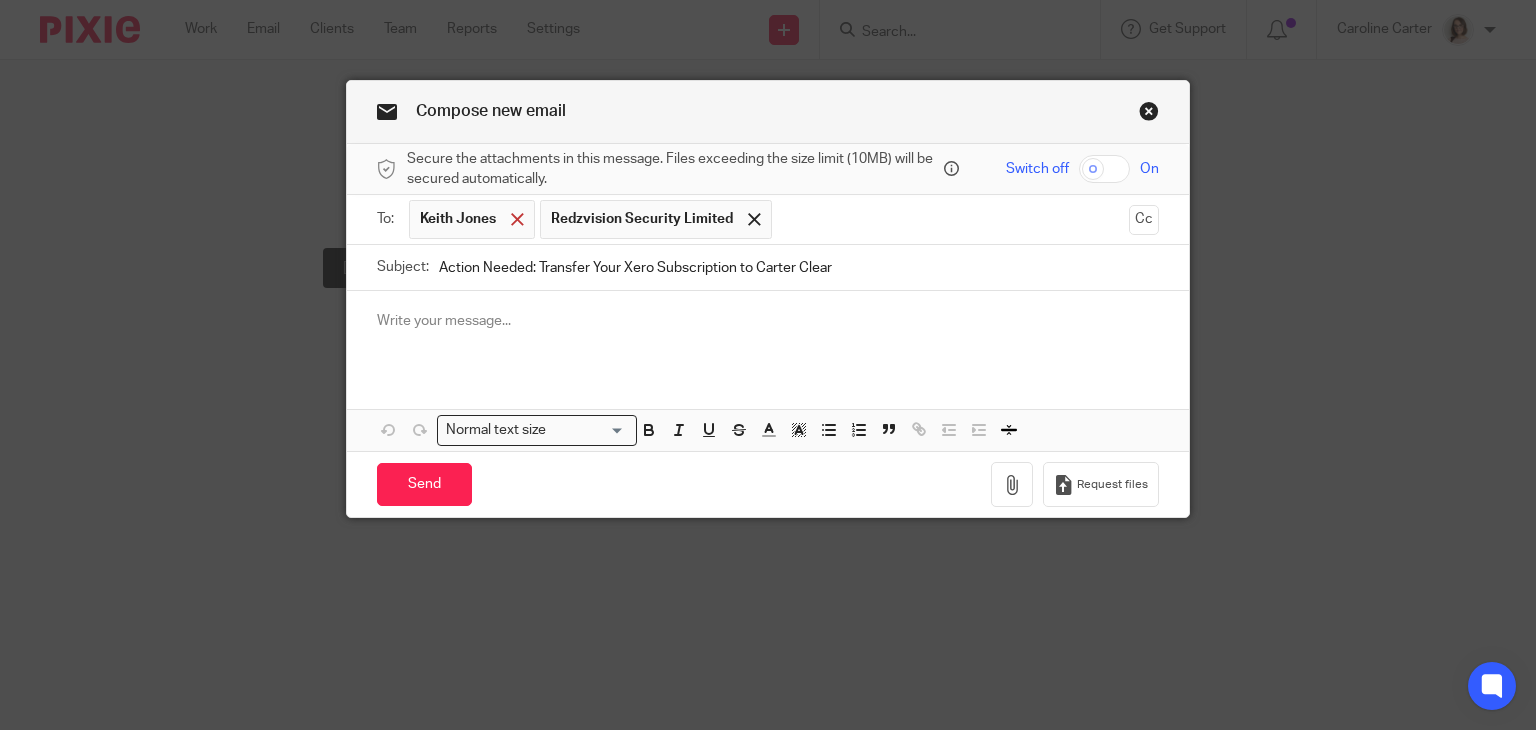 type on "Action Needed: Transfer Your Xero Subscription to Carter Clear" 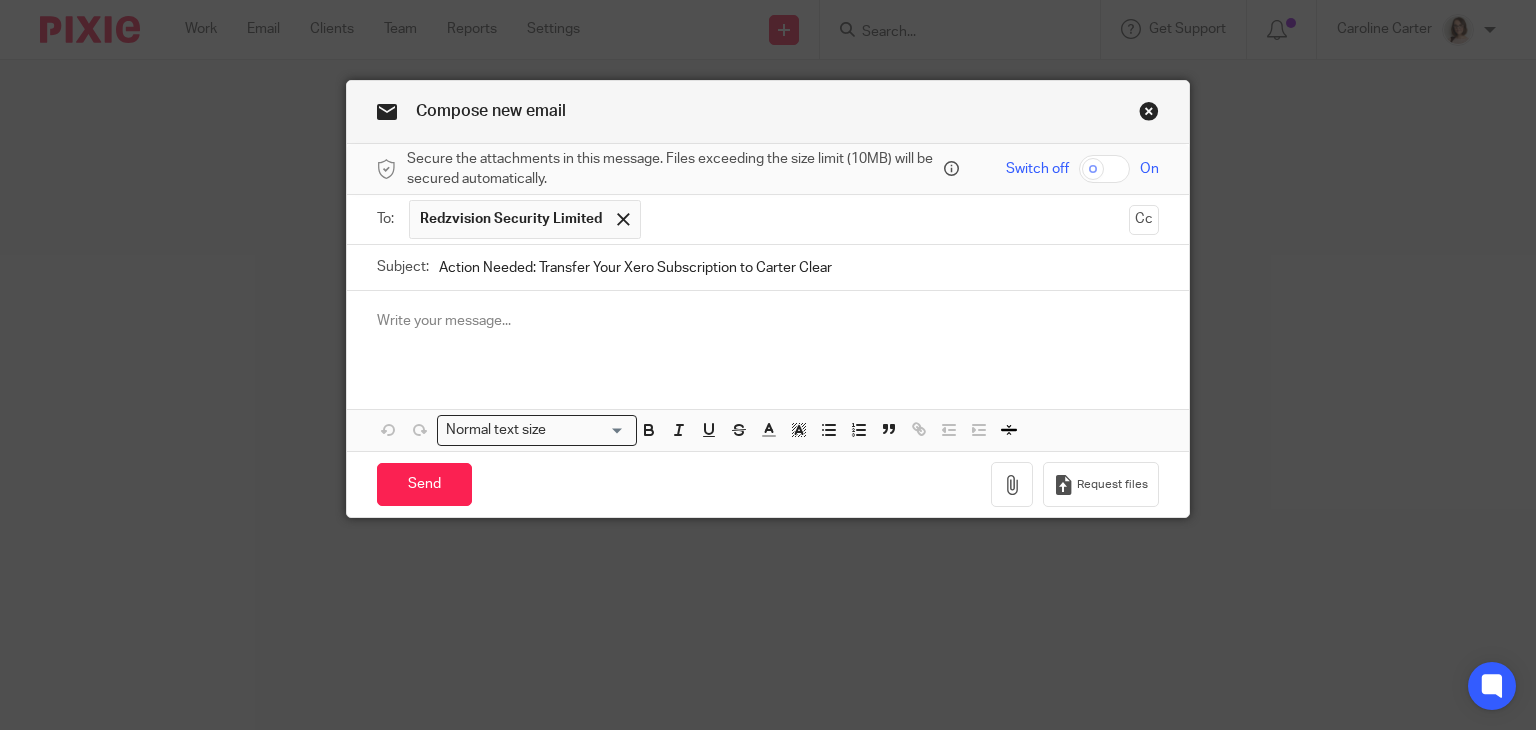 click at bounding box center [768, 321] 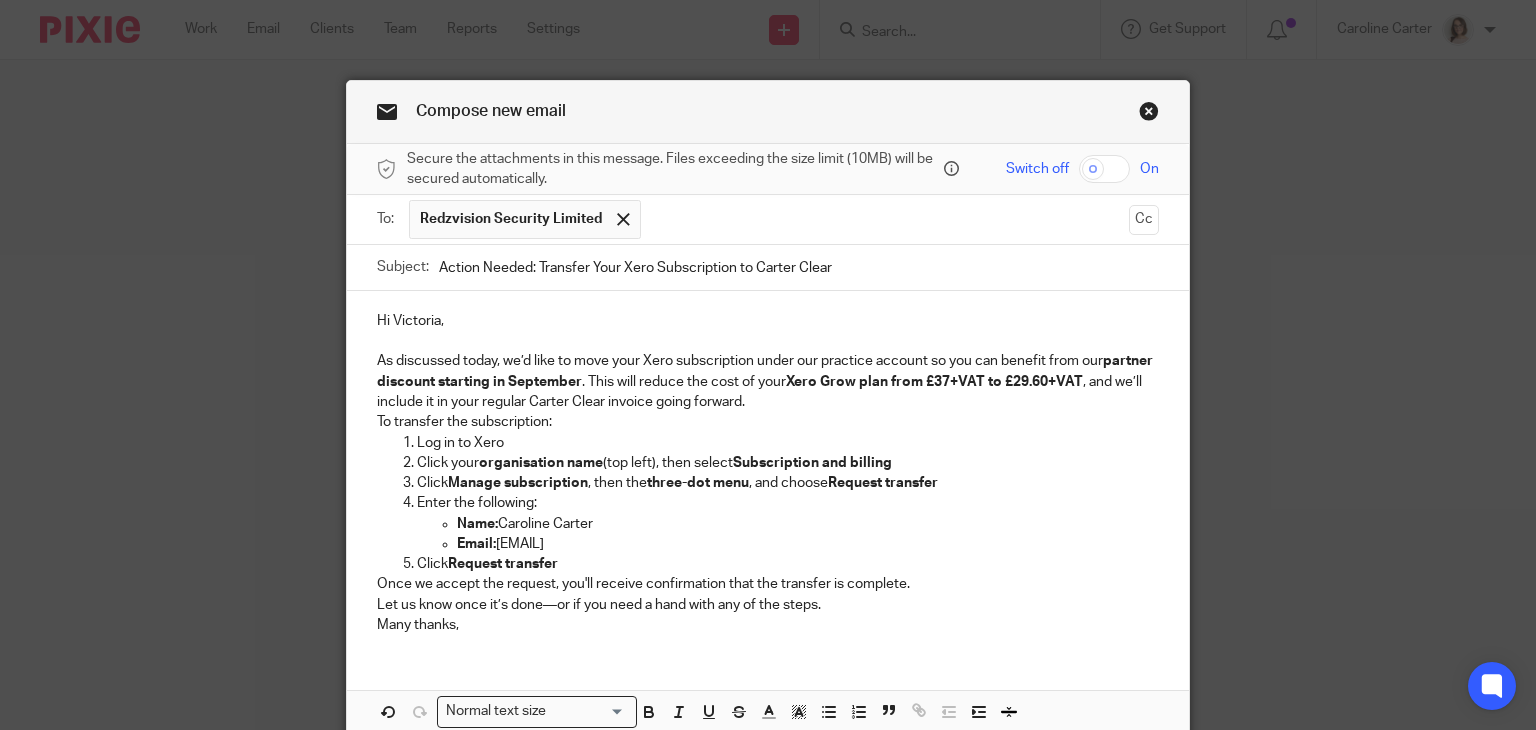 click on "Hi Victoria, As discussed today, we’d like to move your Xero subscription under our practice account so you can benefit from our  partner discount starting in September . This will reduce the cost of your  Xero Grow plan from £37+VAT to £29.60+VAT , and we’ll include it in your regular Carter Clear invoice going forward. To transfer the subscription: Log in to Xero Click your  organisation name  (top left), then select  Subscription and billing Click  Manage subscription , then the  three-dot menu , and choose  Request transfer Enter the following: Name:  Caroline Carter Email:  caroline@carterclear.co.uk Click  Request transfer Once we accept the request, you'll receive confirmation that the transfer is complete. Let us know once it’s done—or if you need a hand with any of the steps. Many thanks," at bounding box center [768, 470] 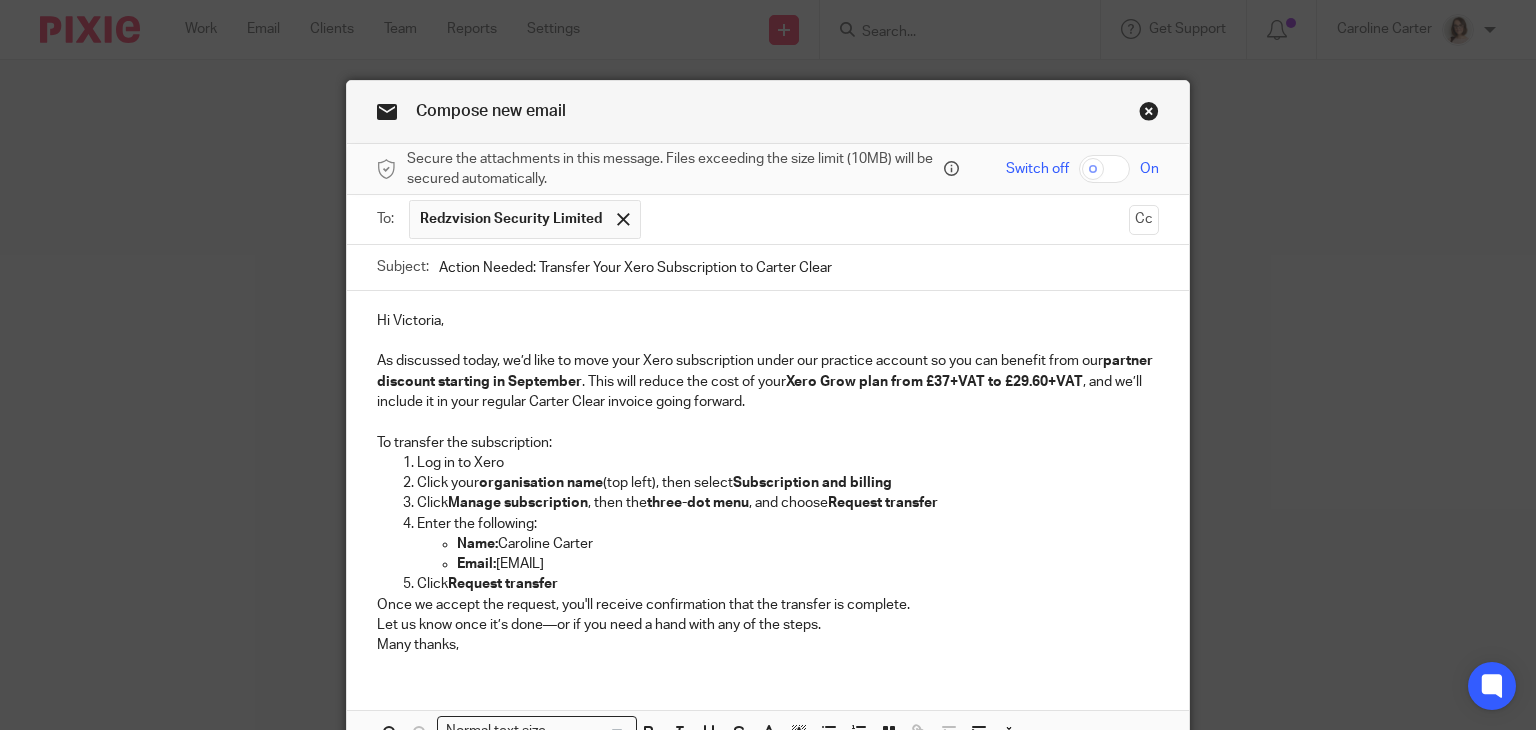 click on "Hi Victoria, As discussed today, we’d like to move your Xero subscription under our practice account so you can benefit from our  partner discount starting in September . This will reduce the cost of your  Xero Grow plan from £37+VAT to £29.60+VAT , and we’ll include it in your regular Carter Clear invoice going forward. To transfer the subscription: Log in to Xero Click your  organisation name  (top left), then select  Subscription and billing Click  Manage subscription , then the  three-dot menu , and choose  Request transfer Enter the following: Name:  Caroline Carter Email:  caroline@carterclear.co.uk Click  Request transfer Once we accept the request, you'll receive confirmation that the transfer is complete. Let us know once it’s done—or if you need a hand with any of the steps. Many thanks," at bounding box center (768, 481) 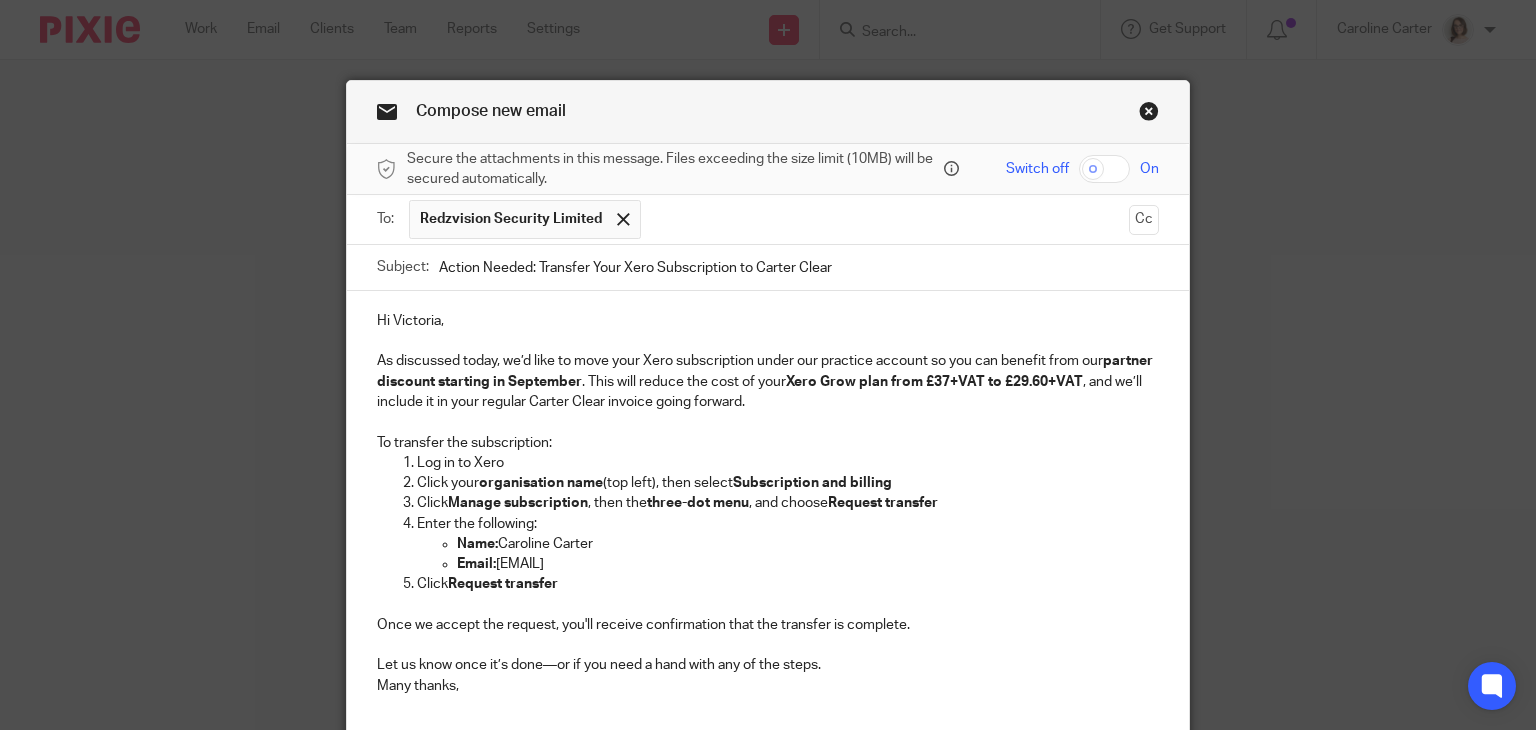 click on "Let us know once it’s done—or if you need a hand with any of the steps." at bounding box center [768, 665] 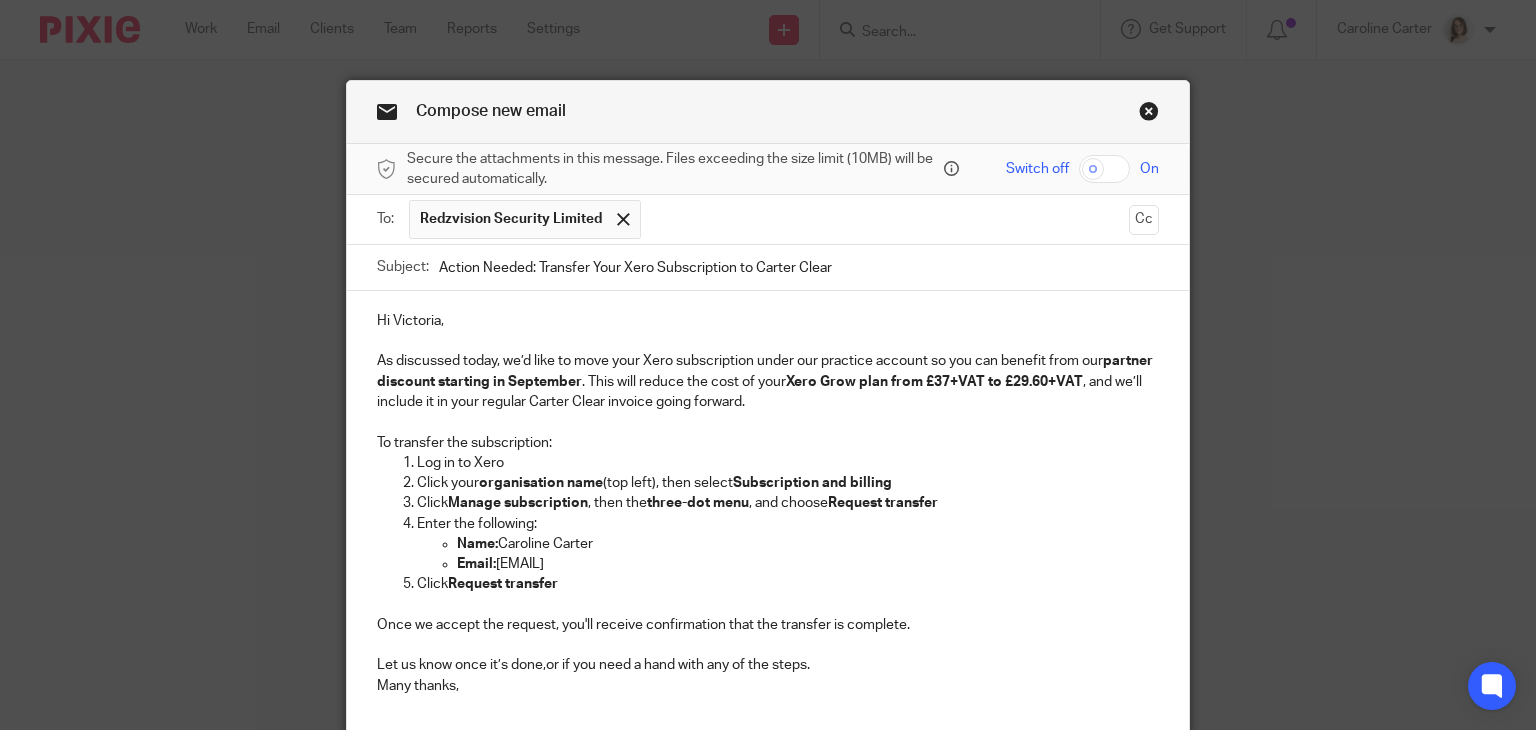 click on "Let us know once it’s done,or if you need a hand with any of the steps." at bounding box center [768, 665] 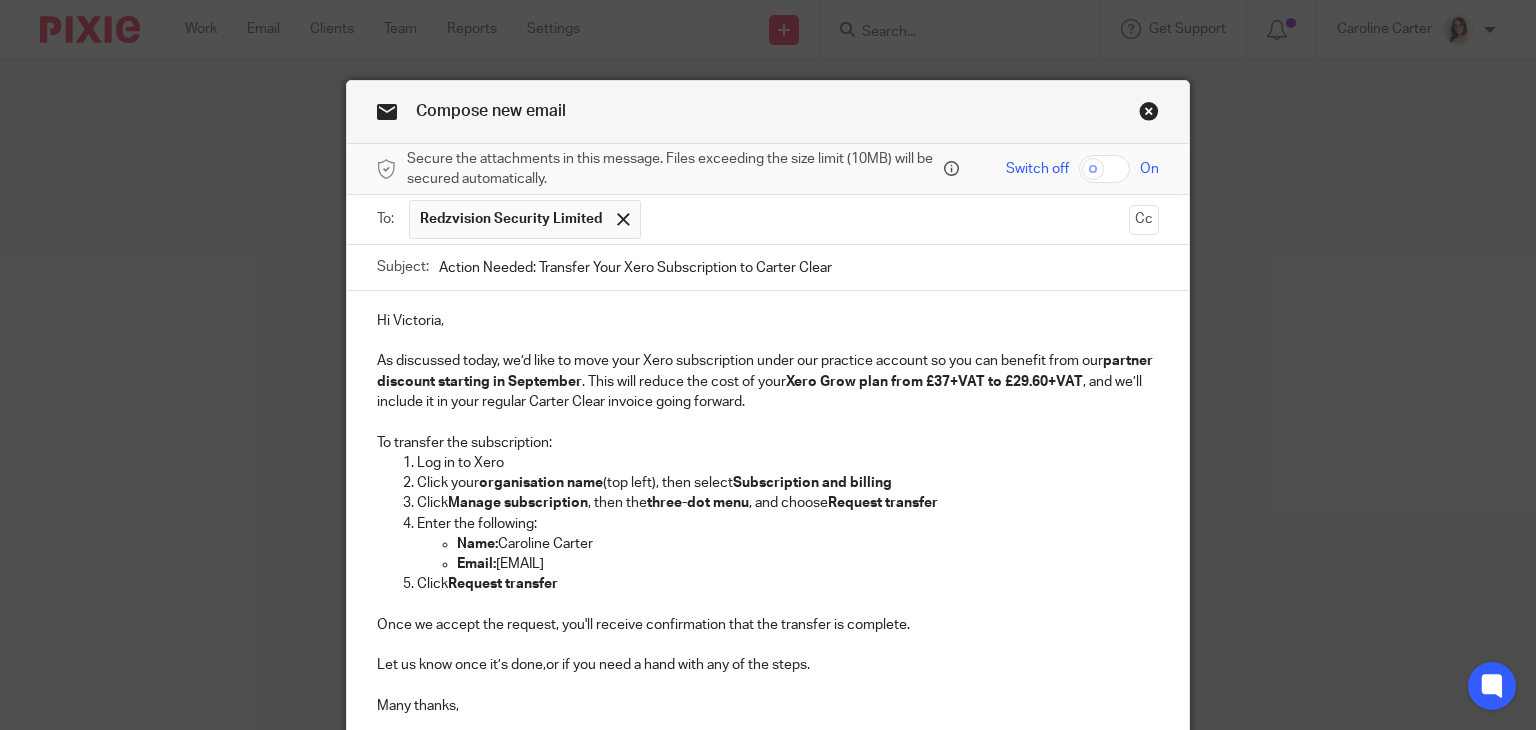 click on "Many thanks," at bounding box center (768, 706) 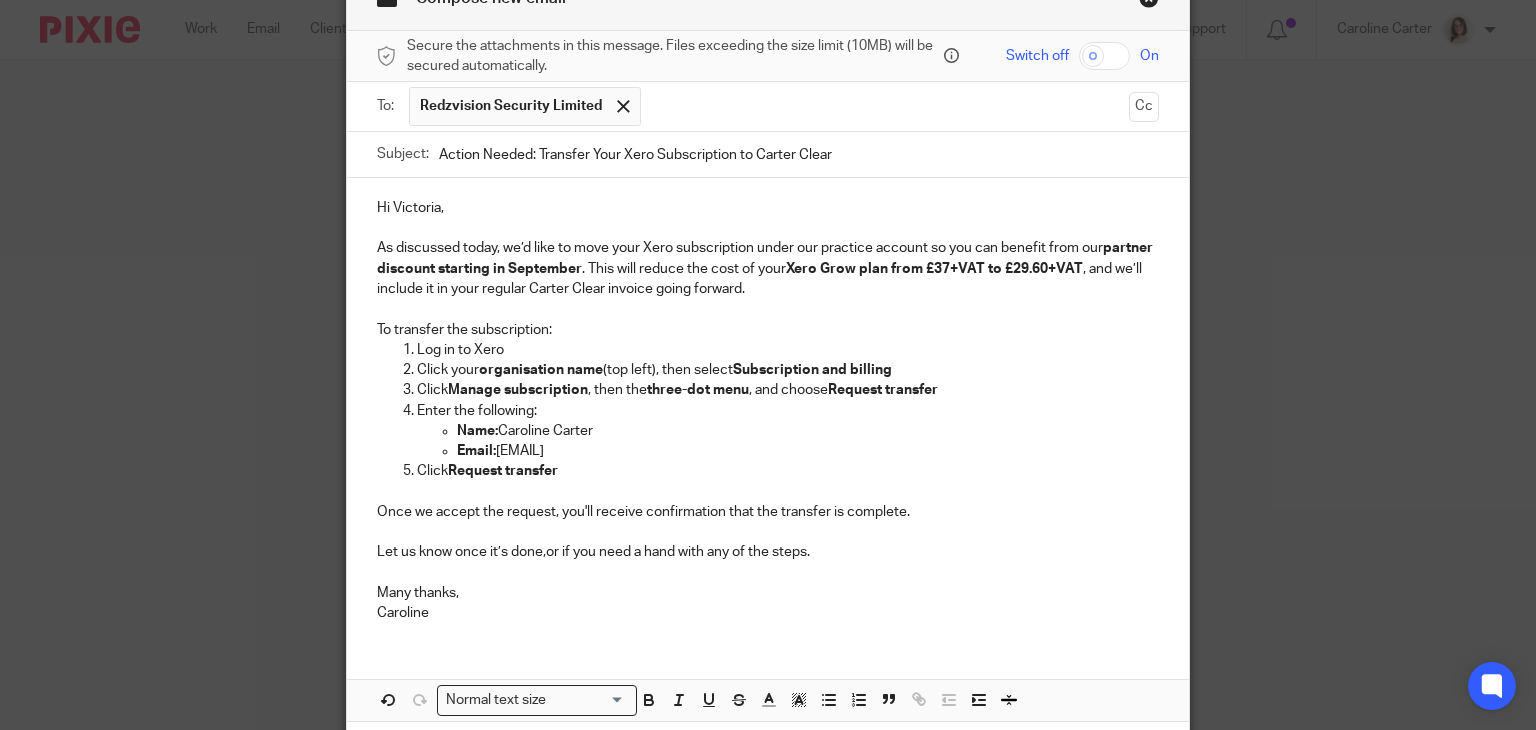 scroll, scrollTop: 115, scrollLeft: 0, axis: vertical 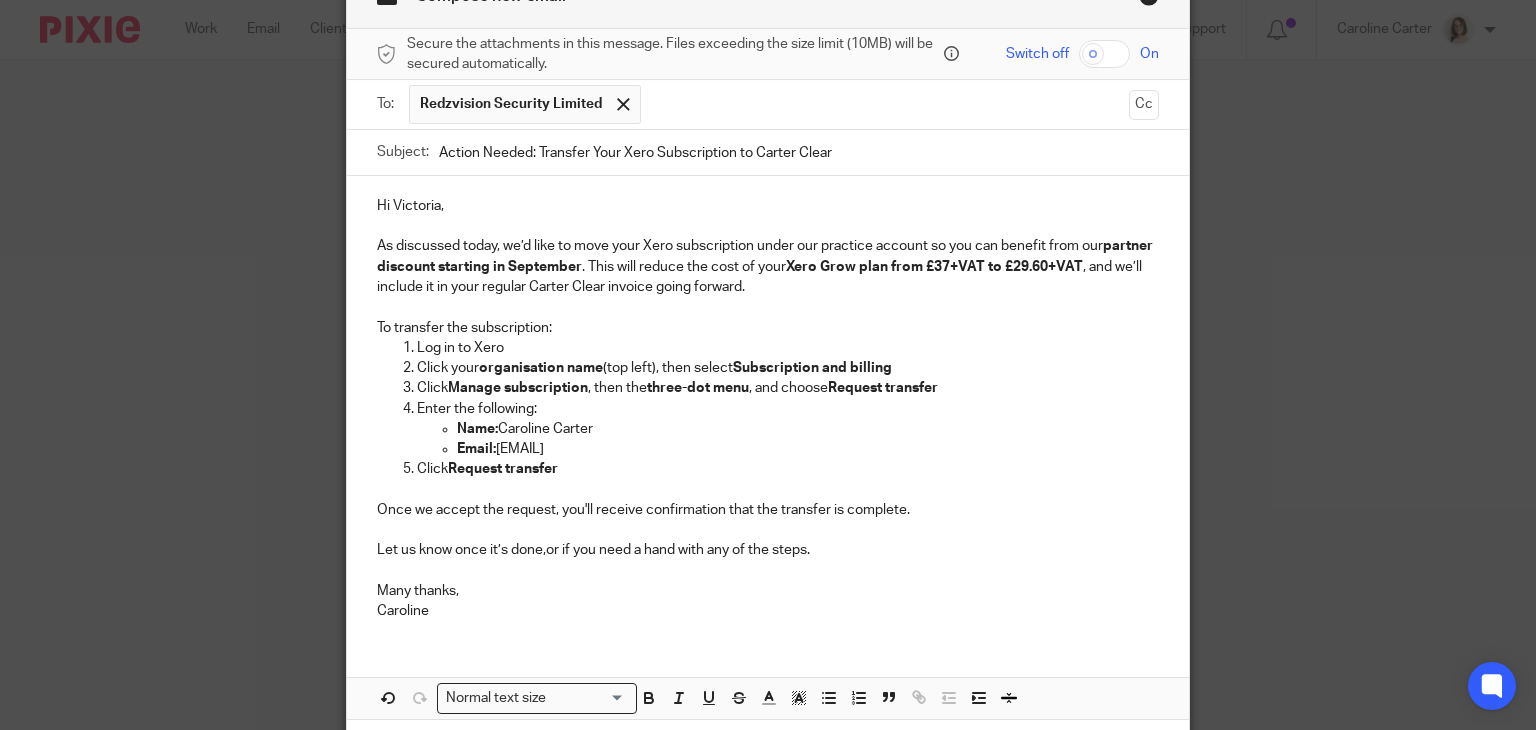 click on "Let us know once it’s done,or if you need a hand with any of the steps." at bounding box center [768, 550] 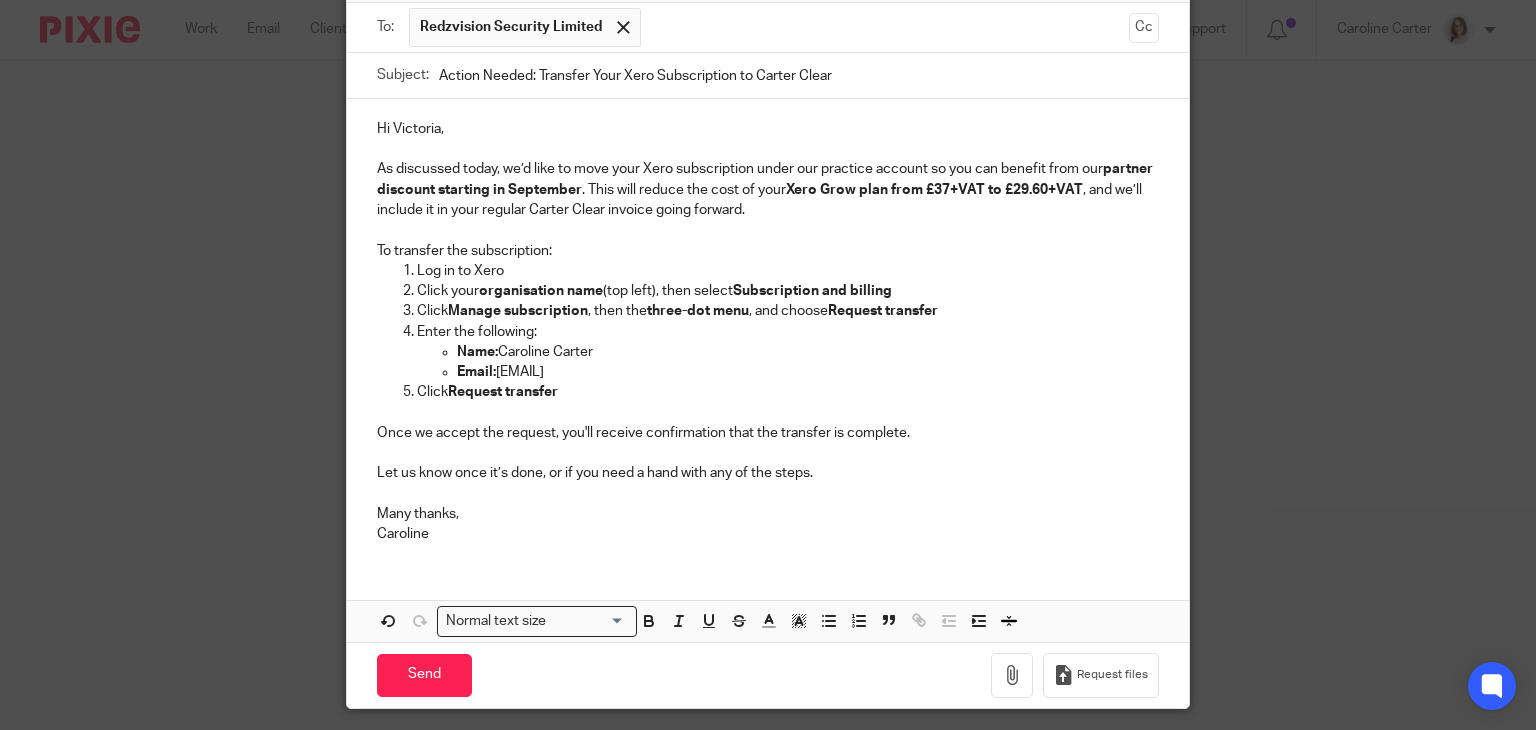 scroll, scrollTop: 248, scrollLeft: 0, axis: vertical 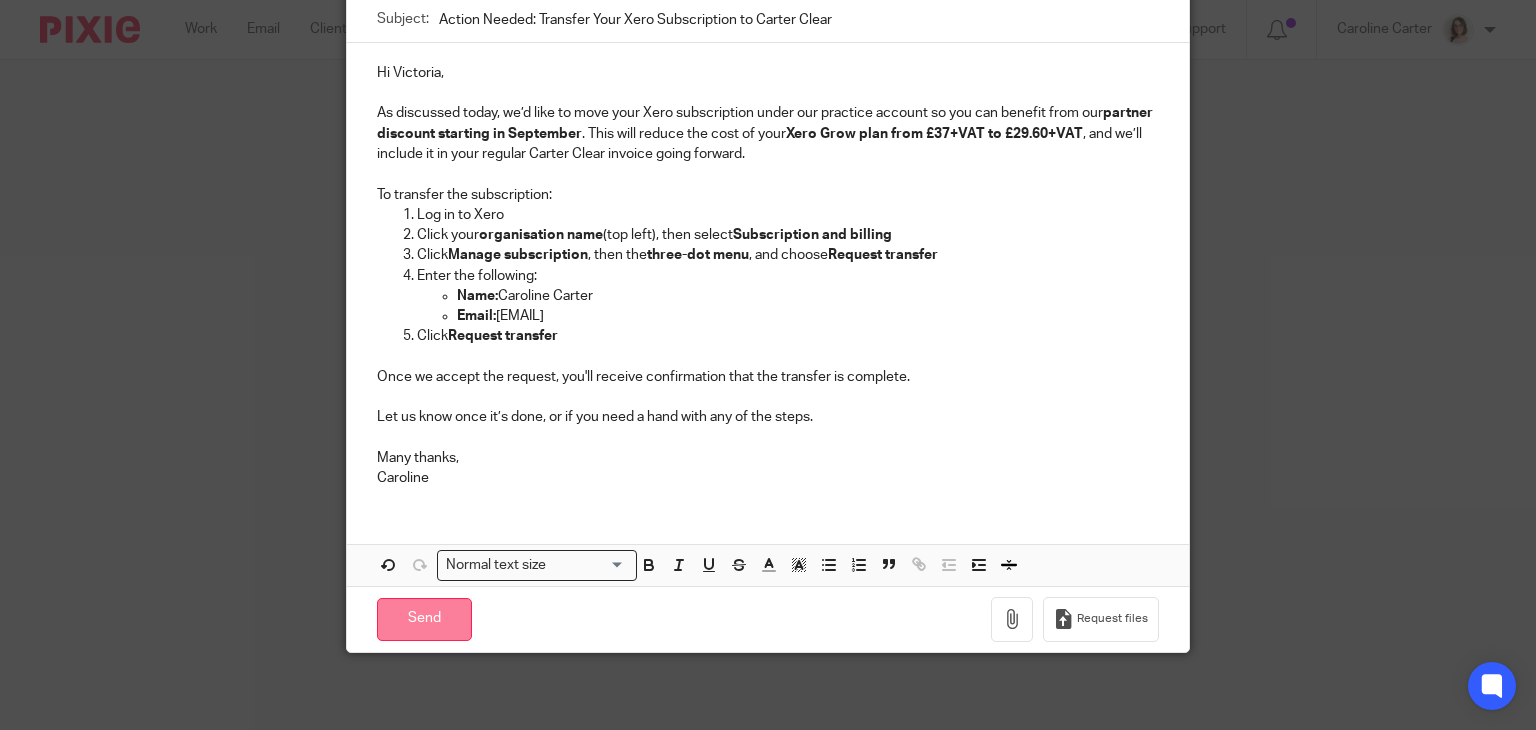click on "Send" at bounding box center [424, 619] 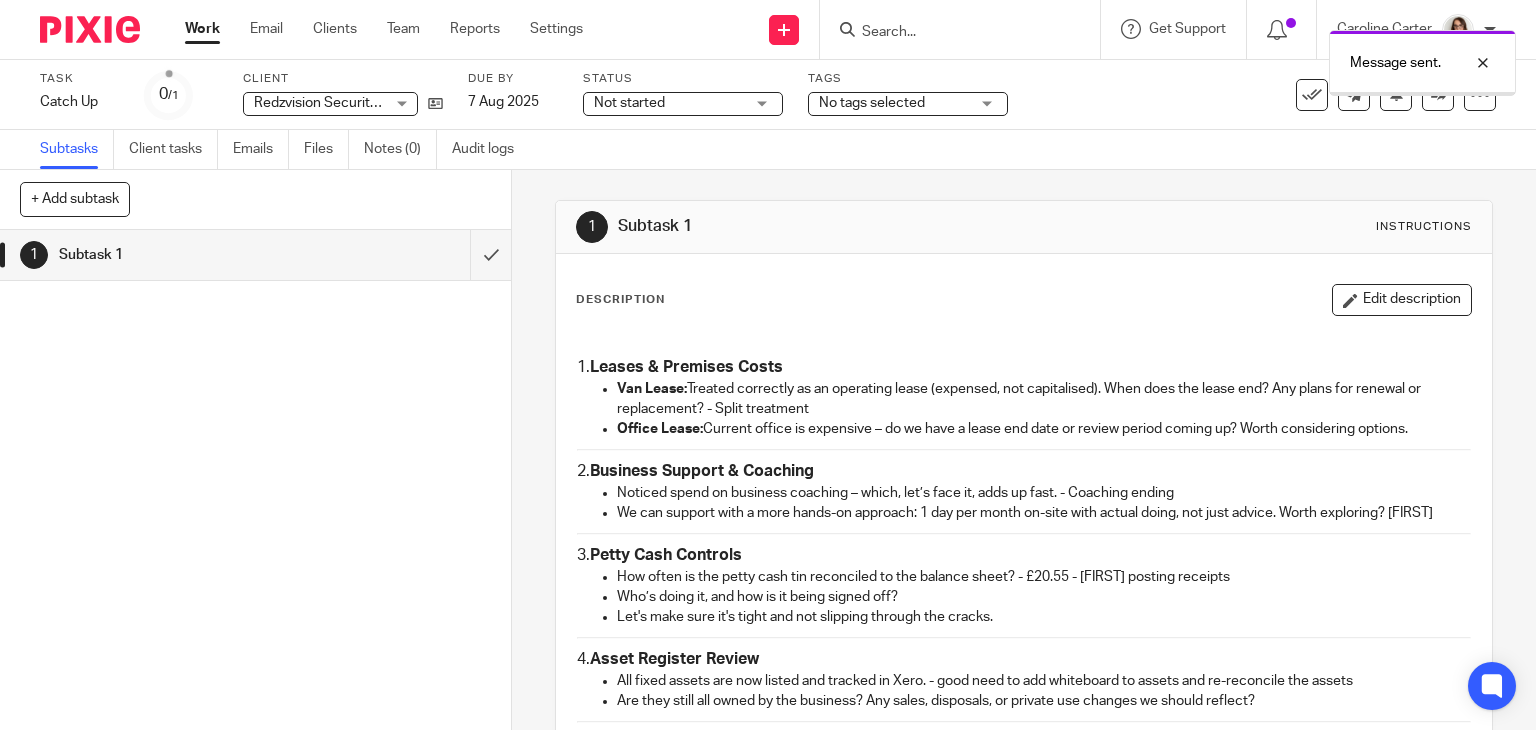scroll, scrollTop: 0, scrollLeft: 0, axis: both 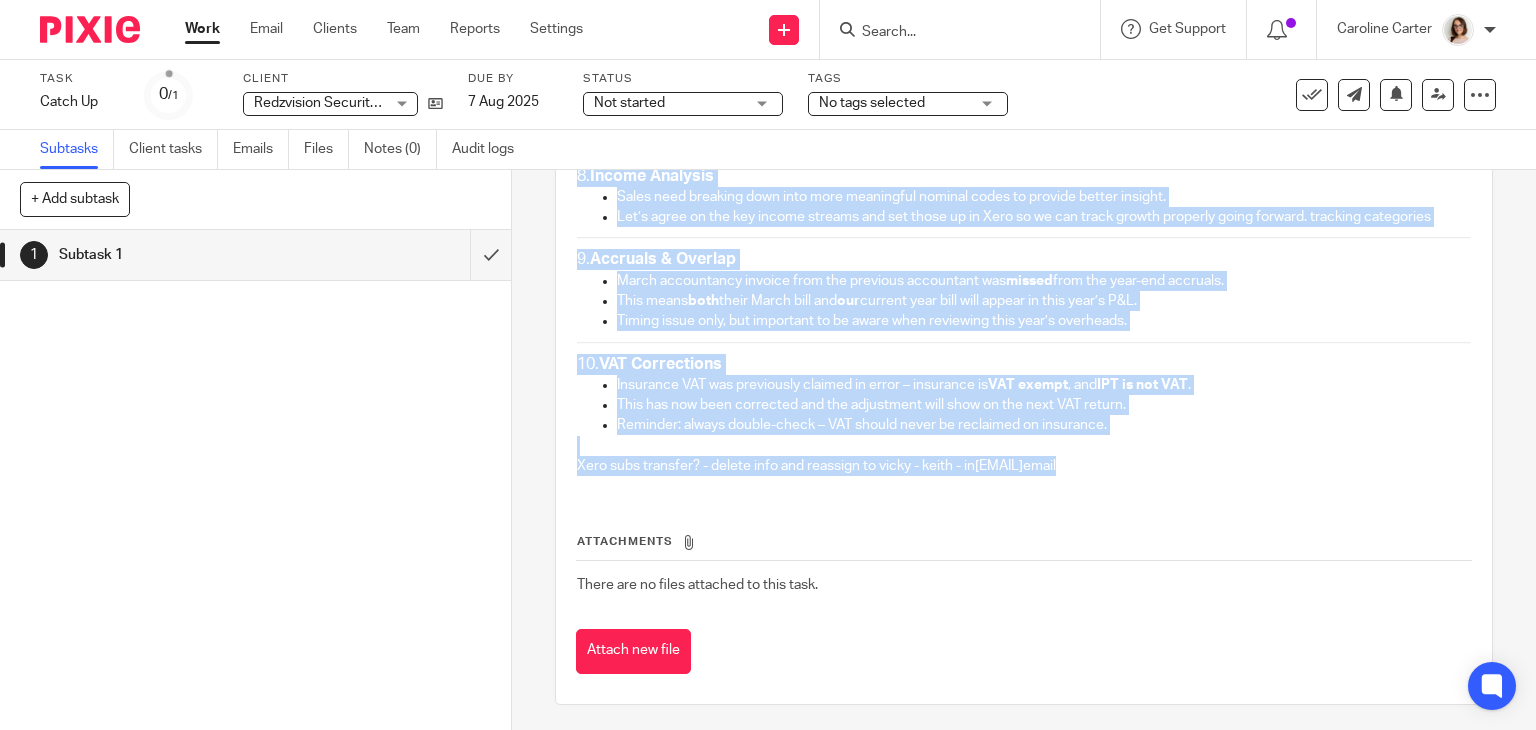 drag, startPoint x: 572, startPoint y: 301, endPoint x: 1132, endPoint y: 475, distance: 586.4094 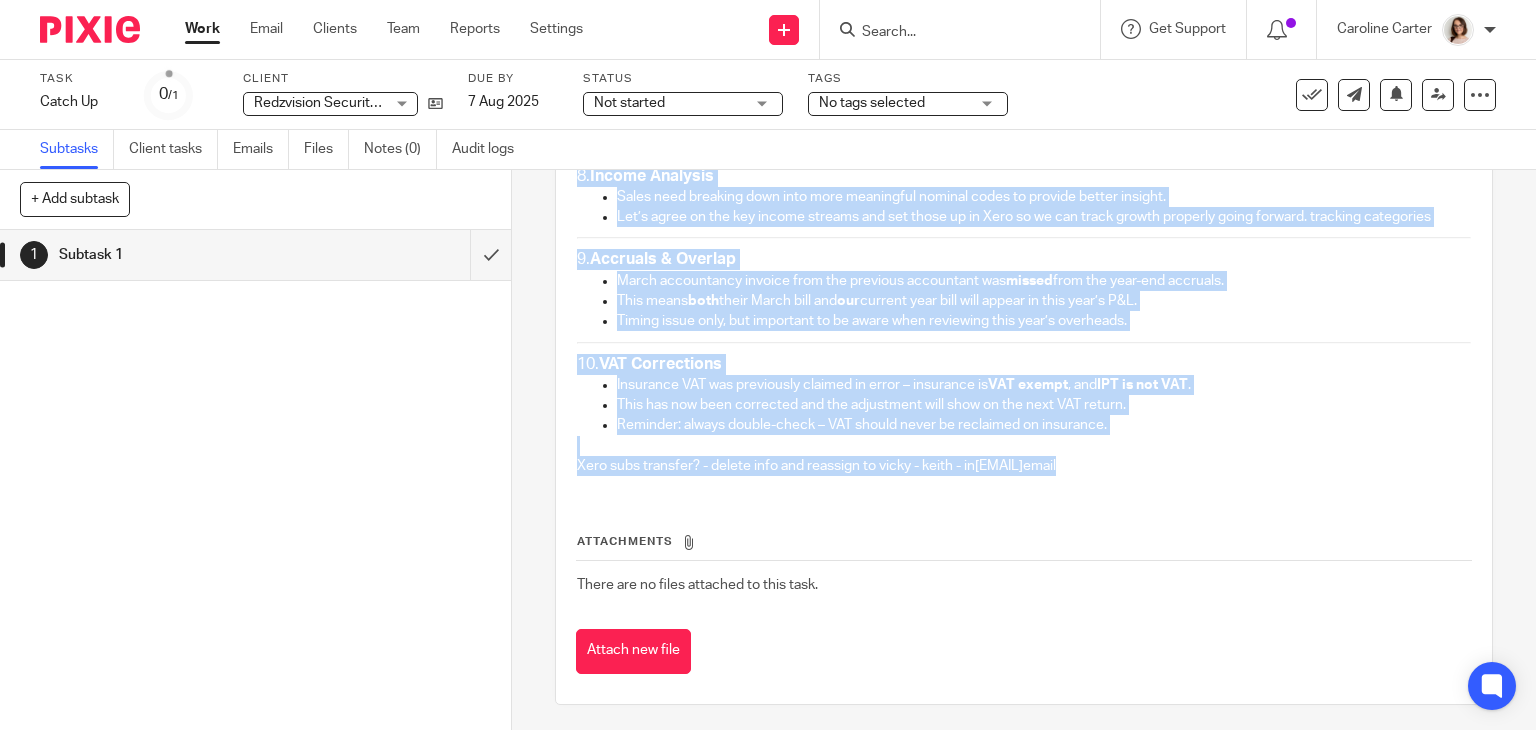 click on "1.  Leases & Premises Costs Van Lease:  Treated correctly as an operating lease (expensed, not capitalised). When does the lease end? Any plans for renewal or replacement? - Split treatment Office Lease:  Current office is expensive – do we have a lease end date or review period coming up? Worth considering options. 2.  Business Support & Coaching Noticed spend on business coaching – which, let’s face it, adds up fast. - Coaching ending We can support with a more hands-on approach: 1 day per month on-site with actual doing, not just advice. Worth exploring? Nicole 3.  Petty Cash Controls How often is the petty cash tin reconciled to the balance sheet? - £20.55 - Victoria posting receipts Who’s doing it, and how is it being signed off? Let's make sure it's tight and not slipping through the cracks. 4.  Asset Register Review All fixed assets are now listed and tracked in Xero. - good need to add whiteboard to assets and re-reconcile the assets 5.  Sales Invoices & Income Coding We’ll set up a  6.  ." at bounding box center [1024, -31] 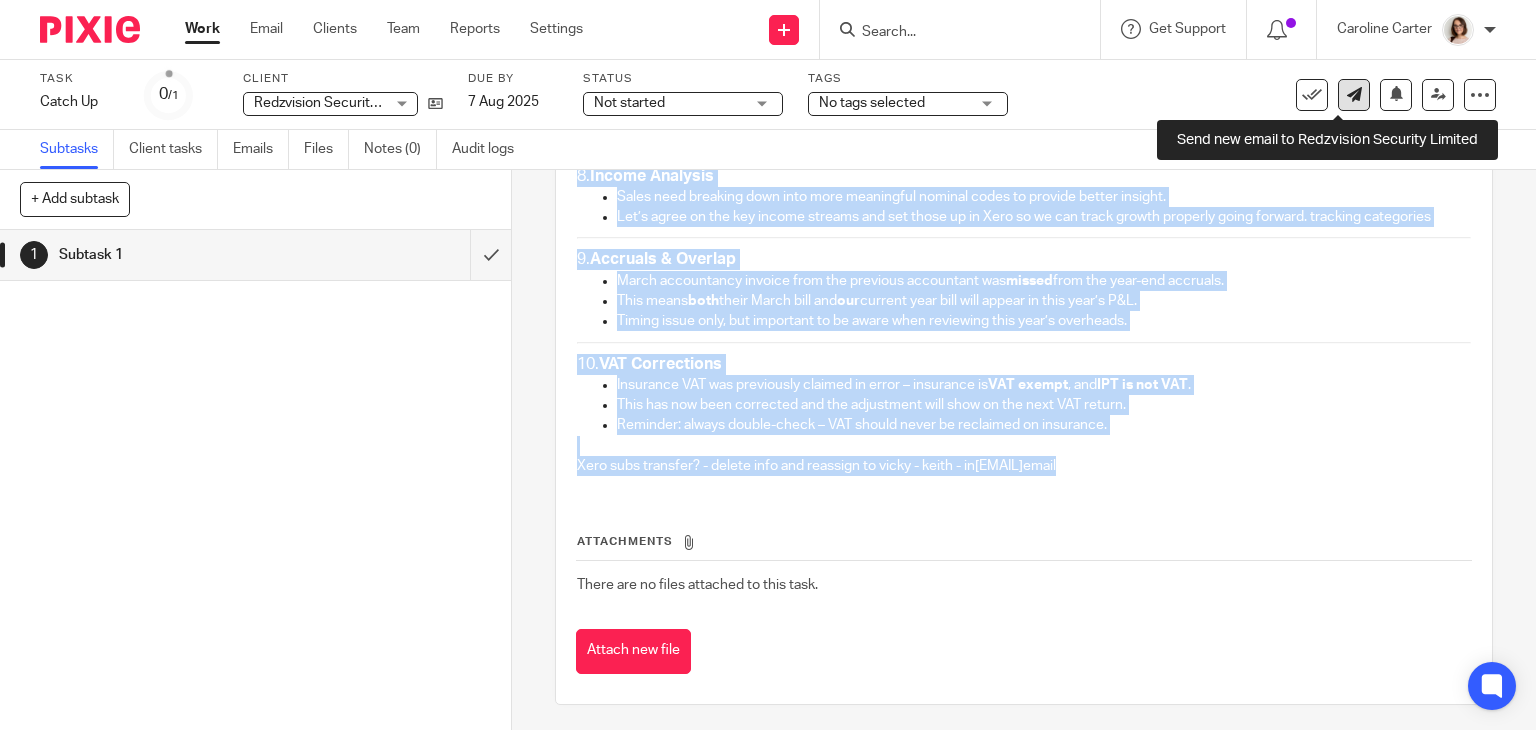 click at bounding box center (1354, 95) 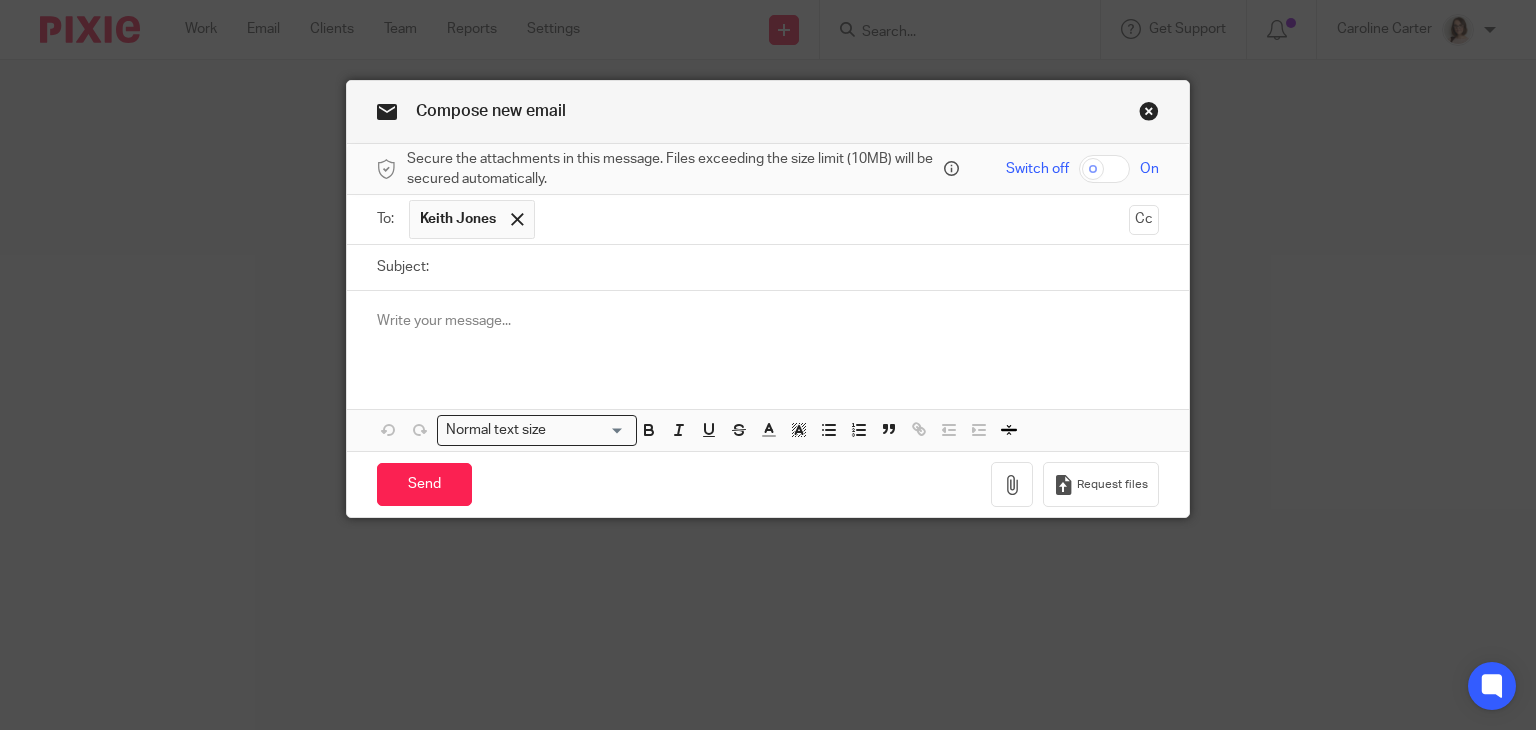 scroll, scrollTop: 0, scrollLeft: 0, axis: both 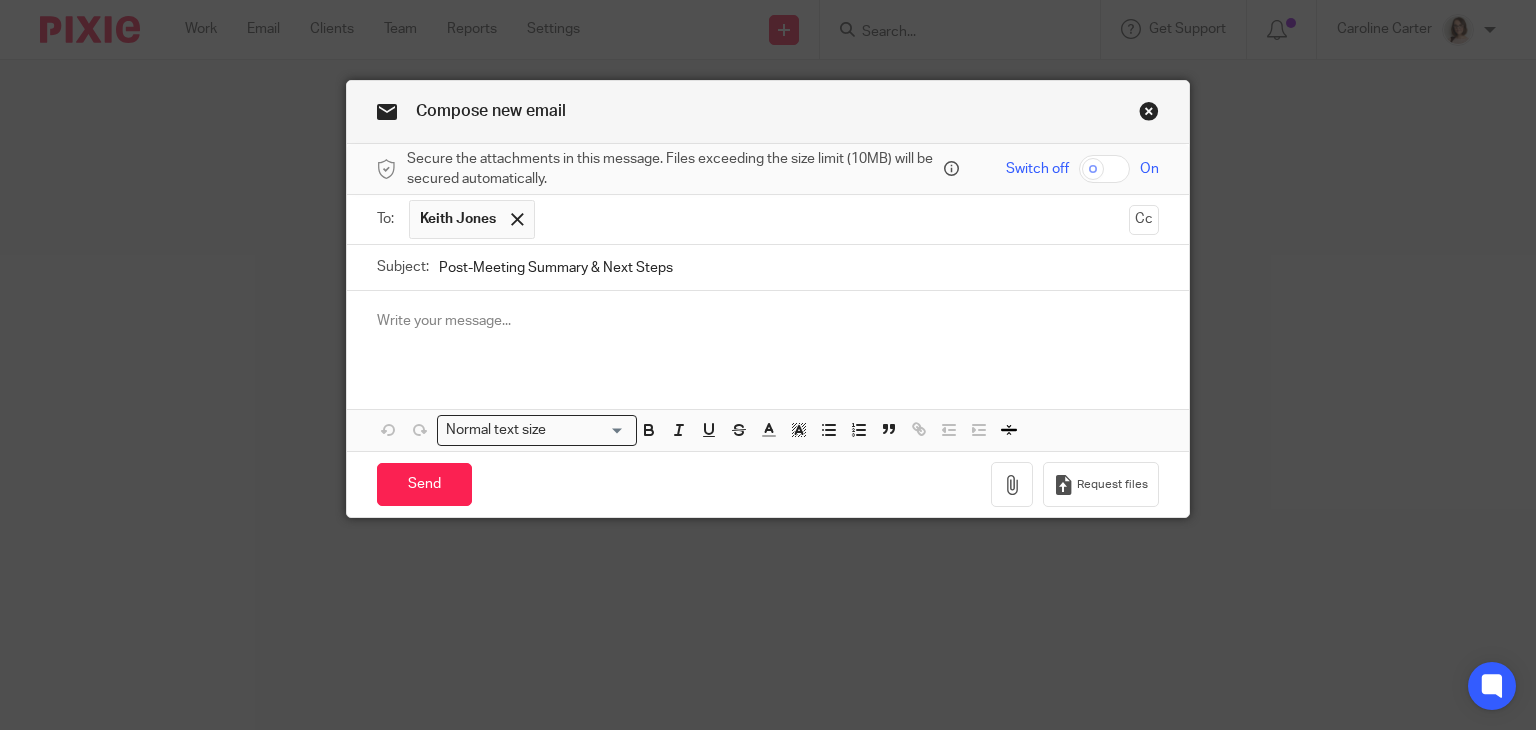 type on "Post-Meeting Summary & Next Steps" 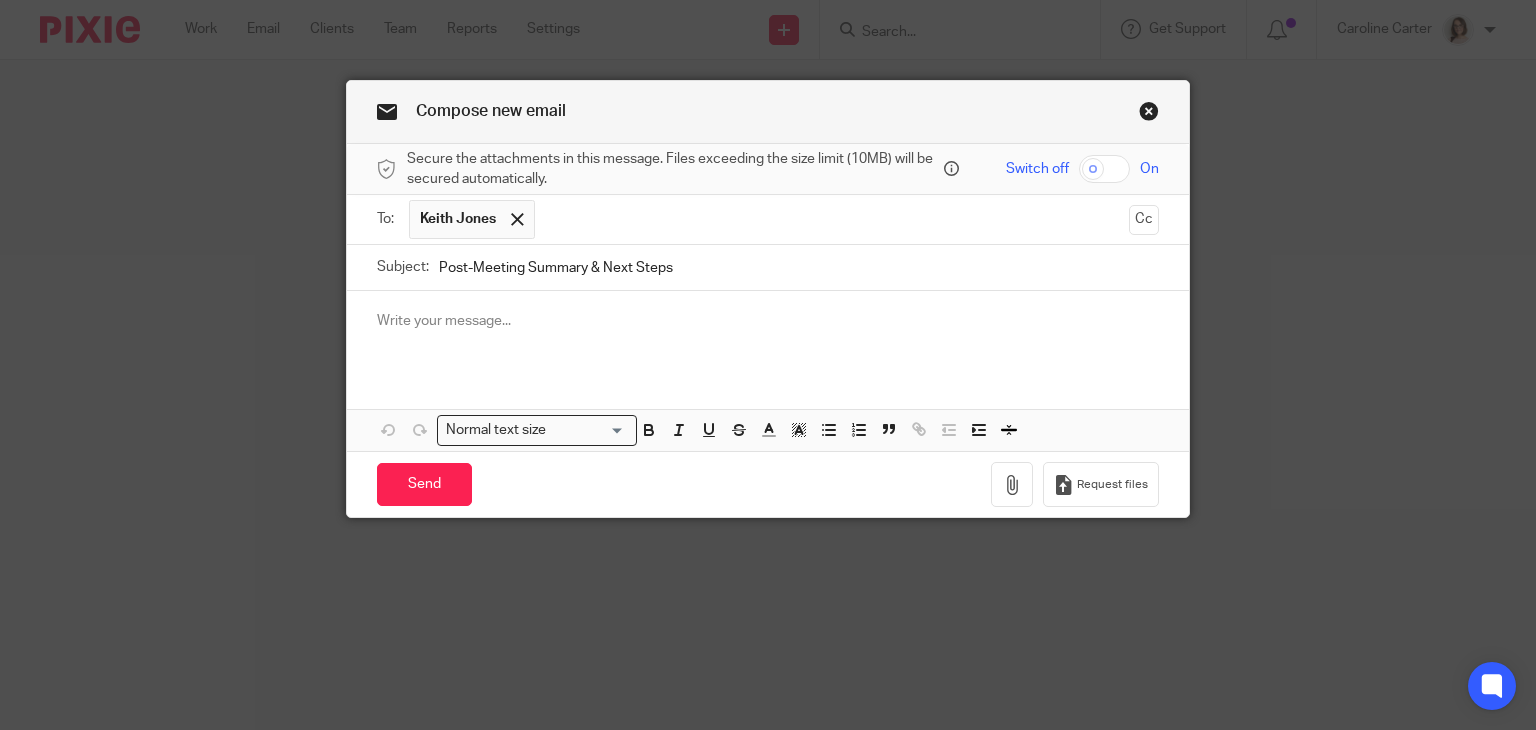 click at bounding box center (768, 330) 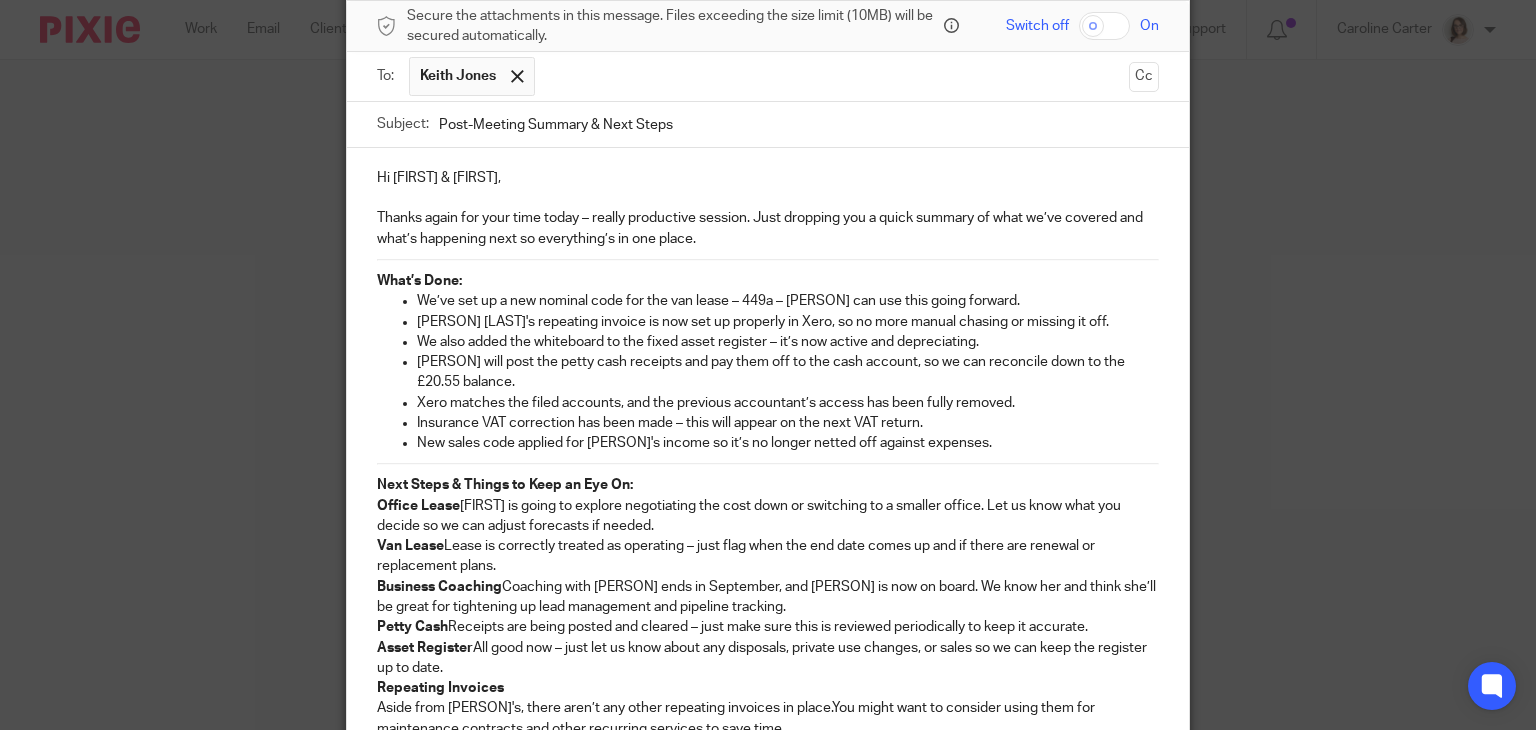 scroll, scrollTop: 0, scrollLeft: 0, axis: both 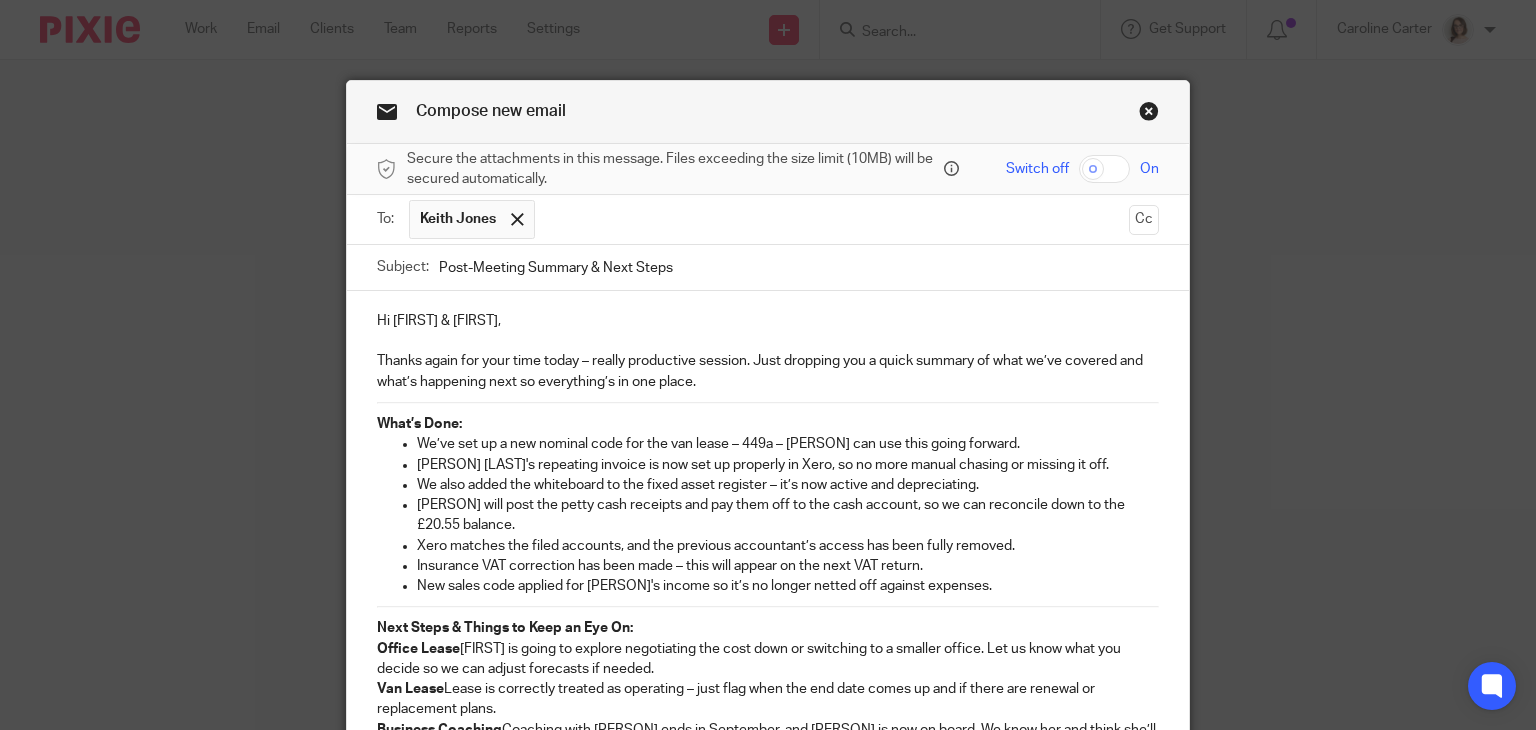 click on "Thanks again for your time today – really productive session. Just dropping you a quick summary of what we’ve covered and what’s happening next so everything’s in one place." at bounding box center [768, 371] 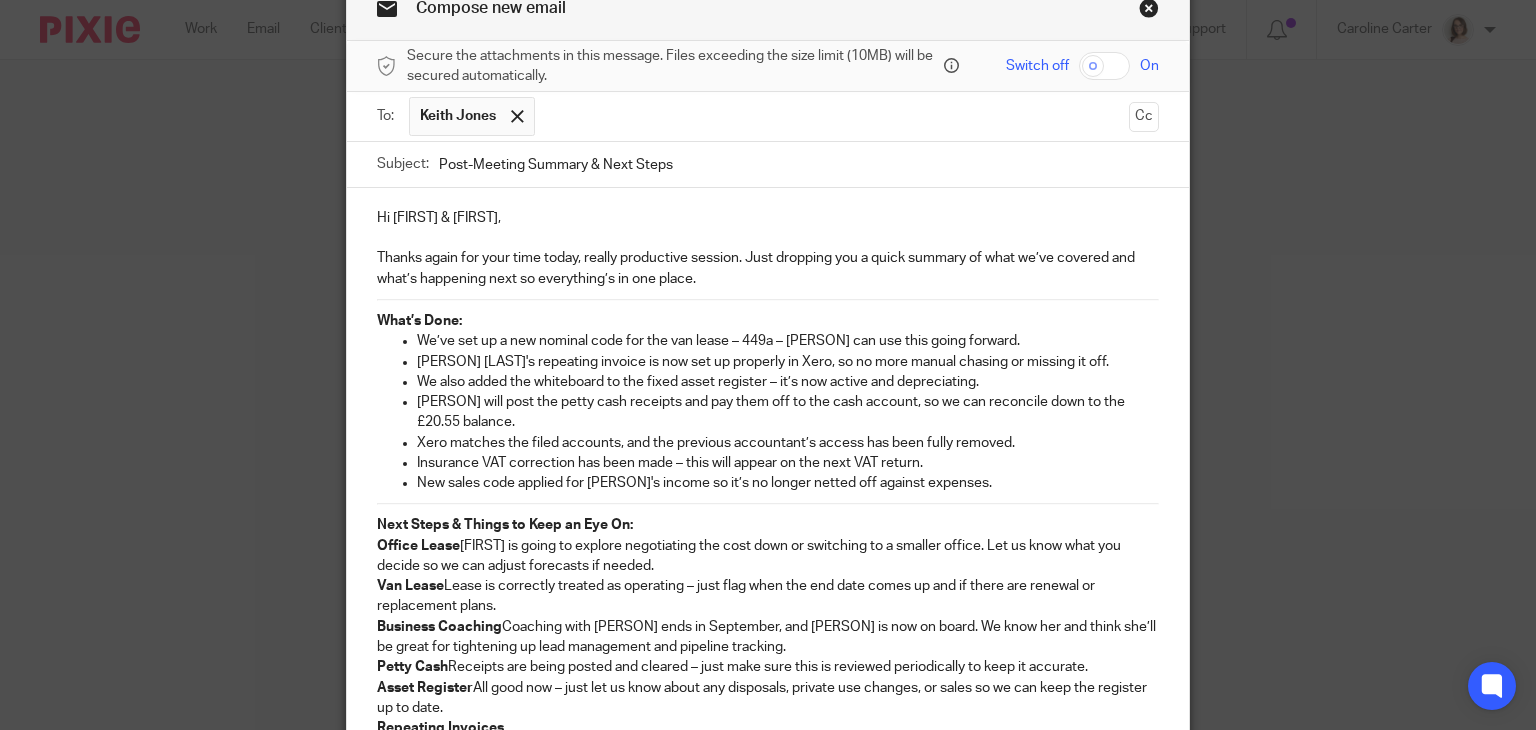 scroll, scrollTop: 108, scrollLeft: 0, axis: vertical 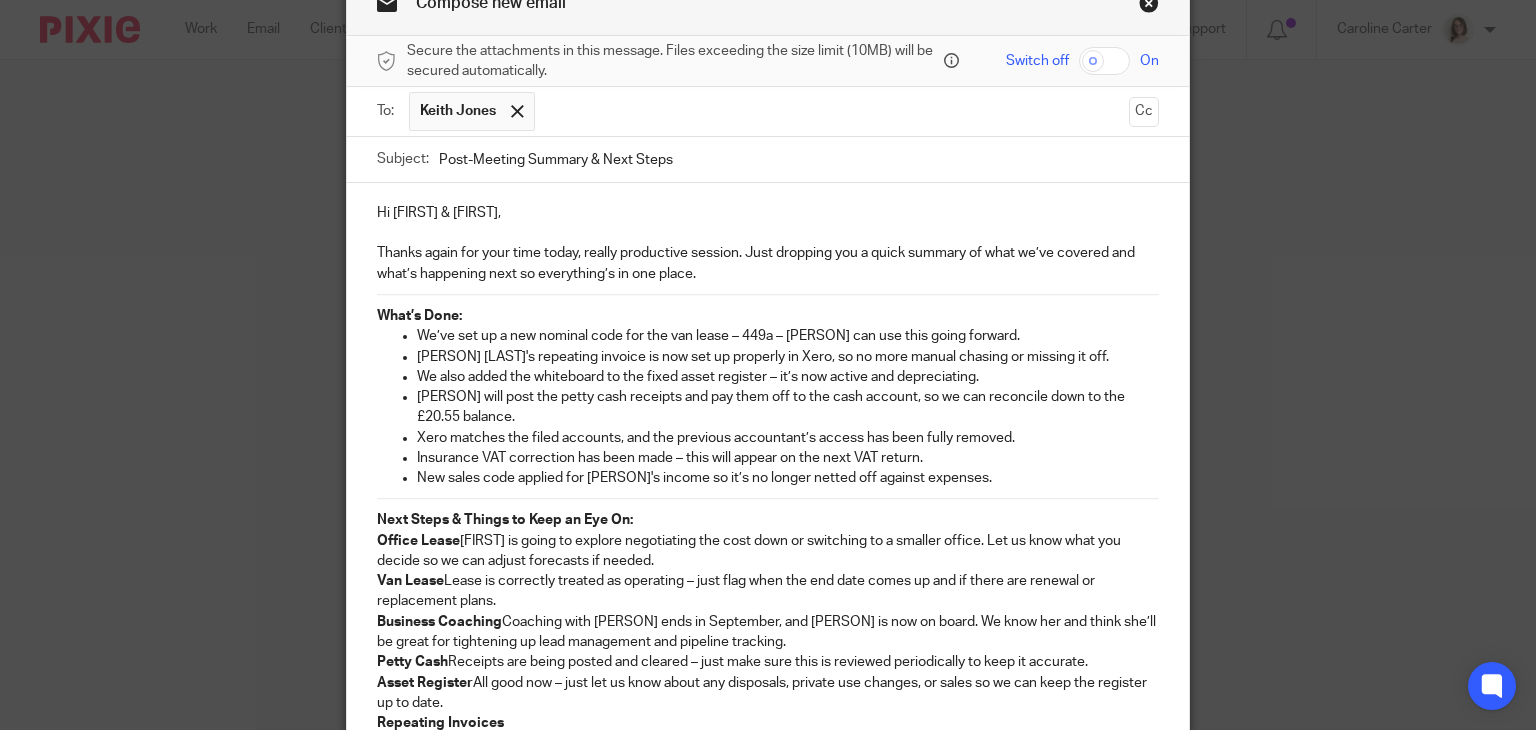 click on "We’ve set up a new nominal code for the van lease – 449a – Victoria can use this going forward." at bounding box center [788, 336] 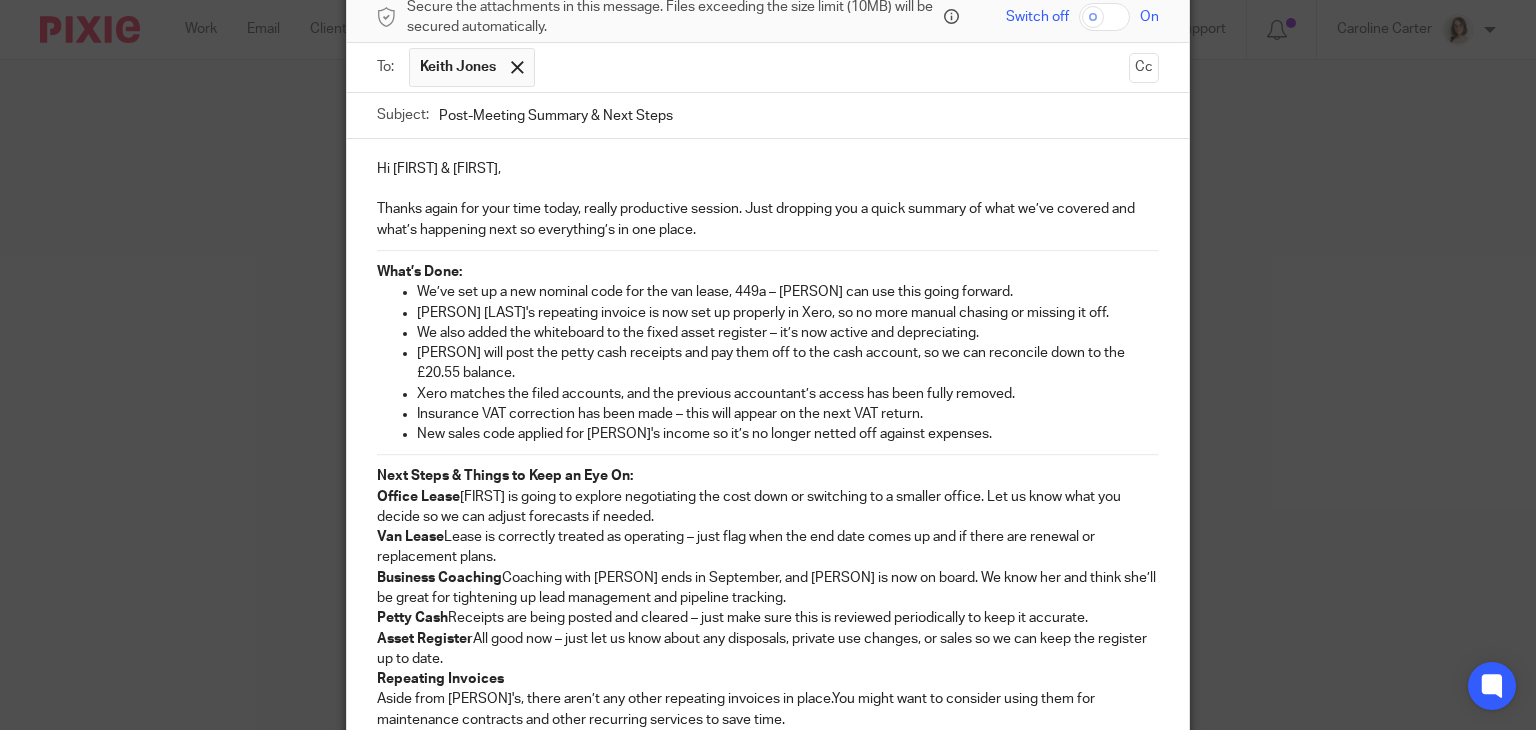 scroll, scrollTop: 167, scrollLeft: 0, axis: vertical 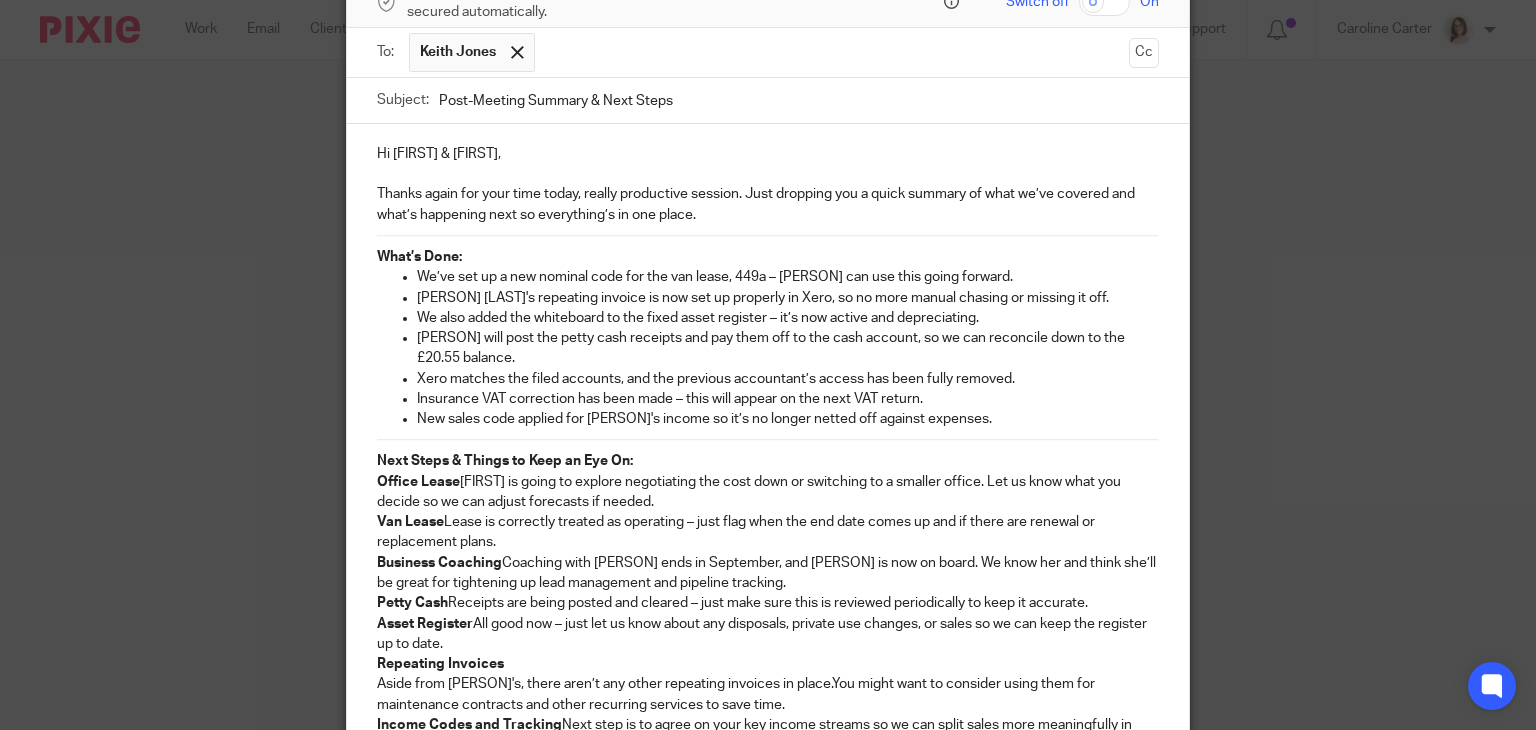 click on "Office Lease" at bounding box center (418, 482) 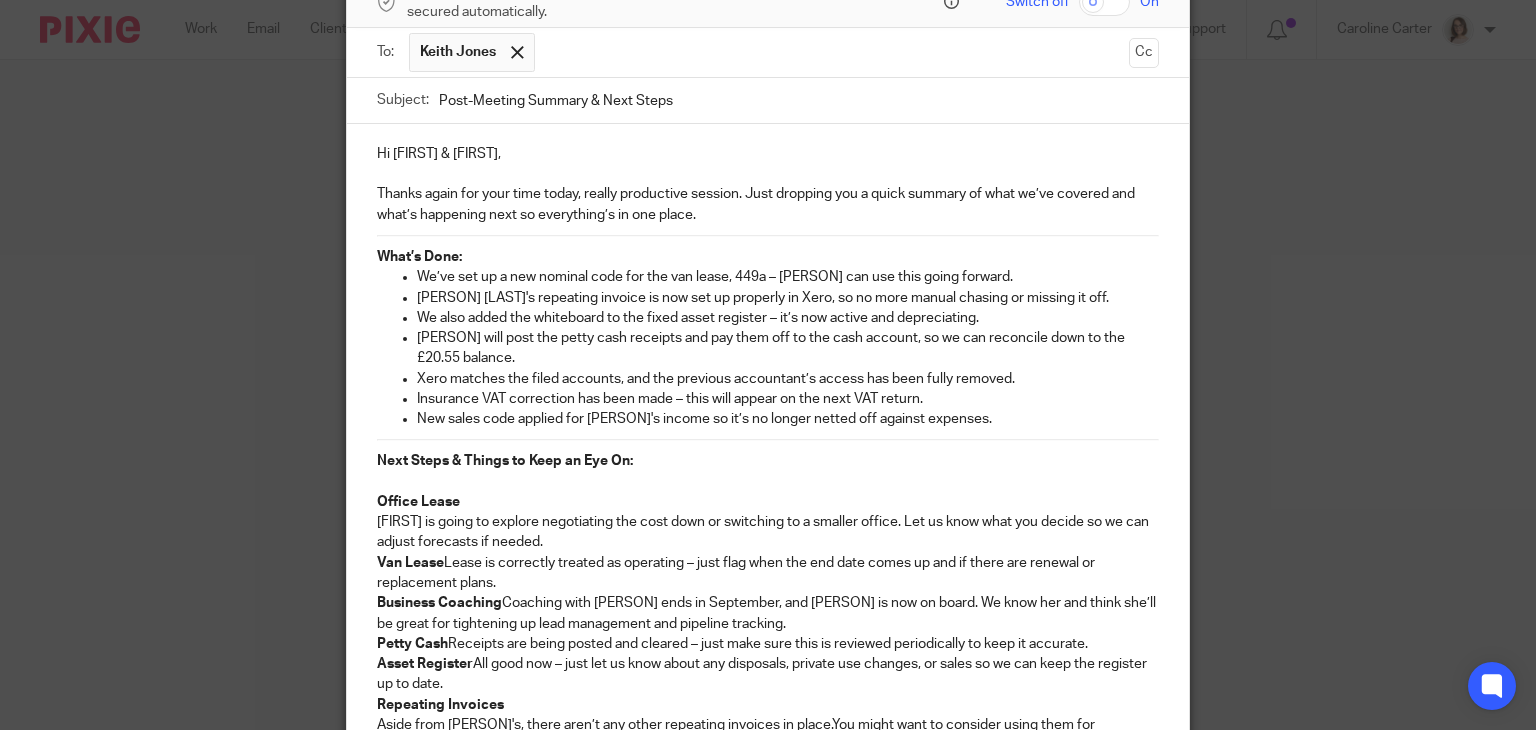 click on "Van Lease" at bounding box center (410, 563) 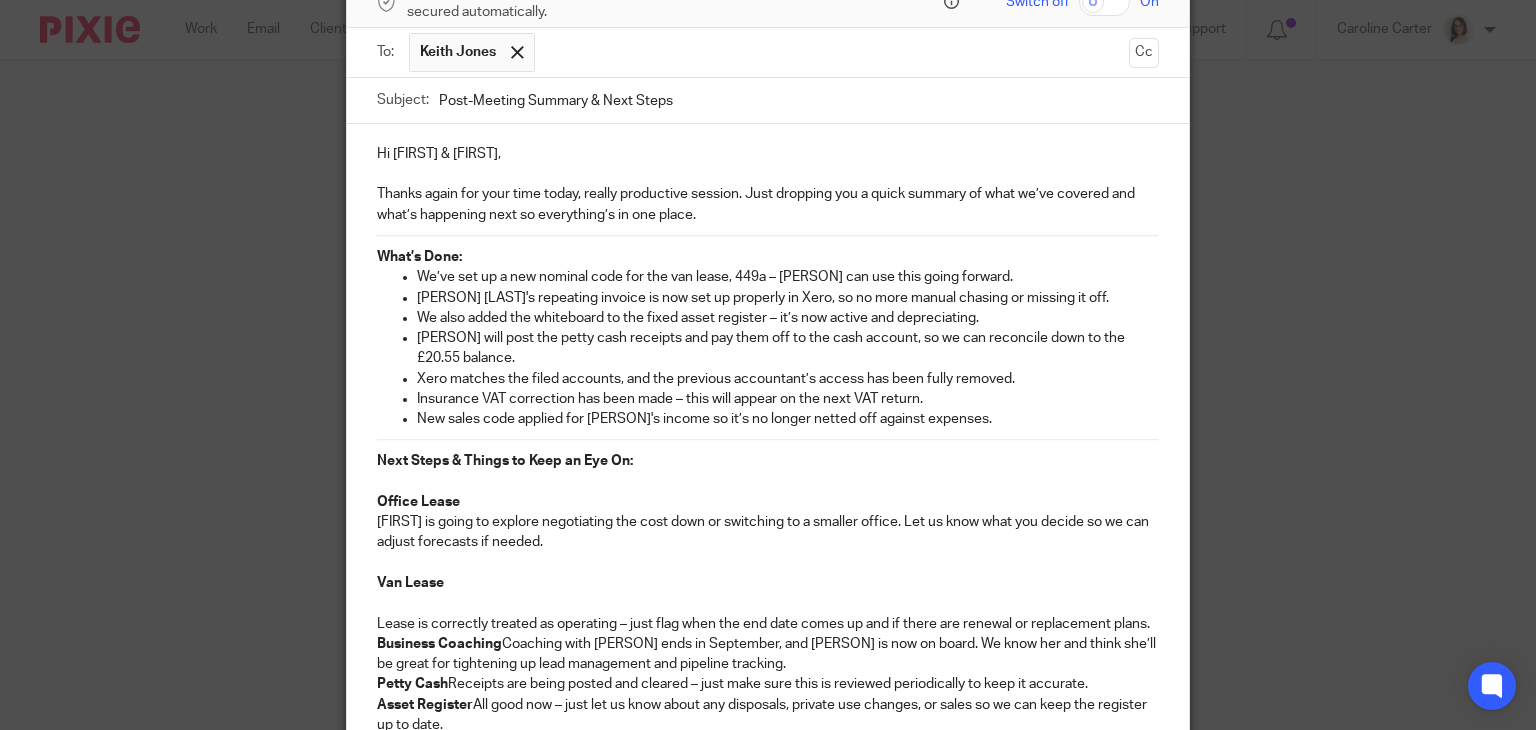 click on "Lease is correctly treated as operating – just flag when the end date comes up and if there are renewal or replacement plans." at bounding box center (768, 613) 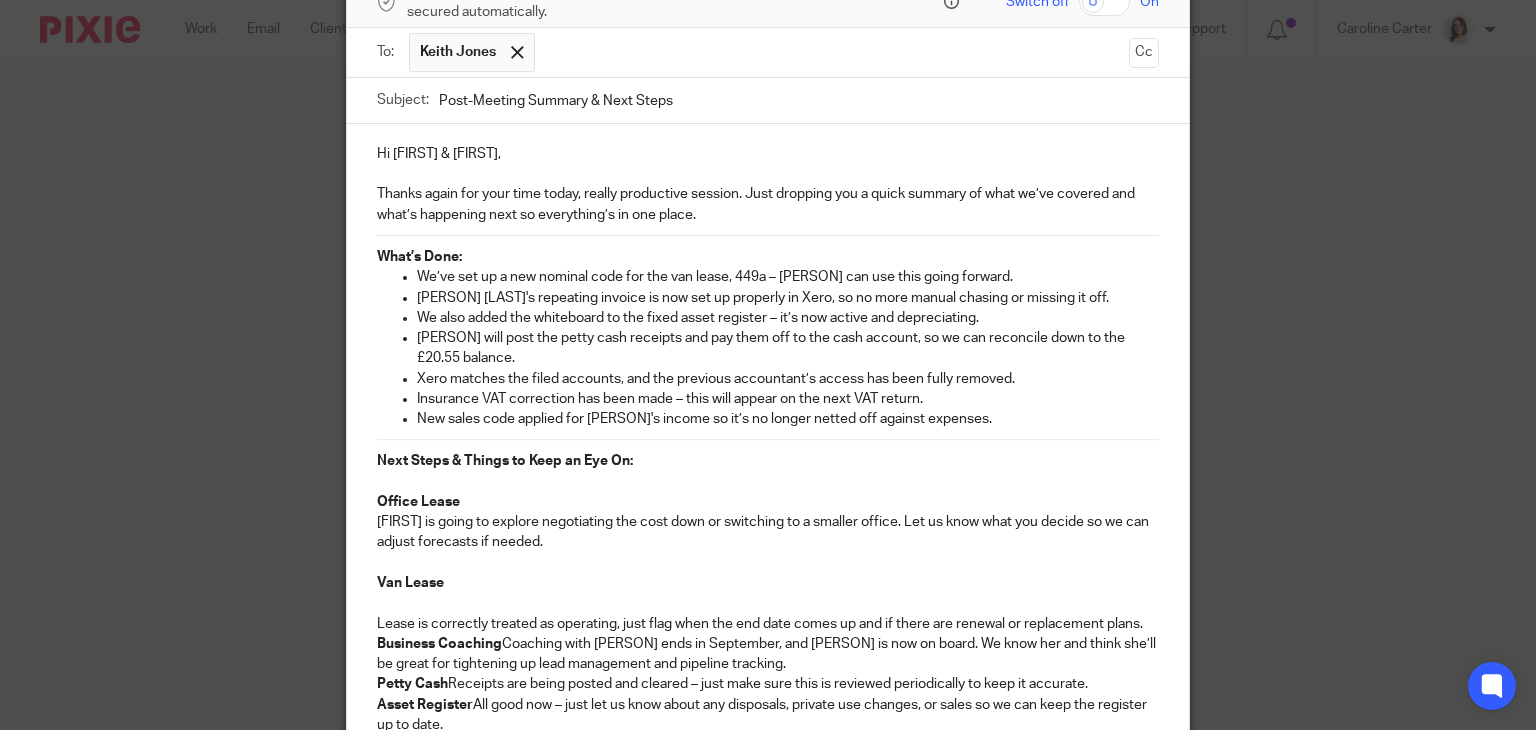 click on "Business Coaching" at bounding box center [439, 644] 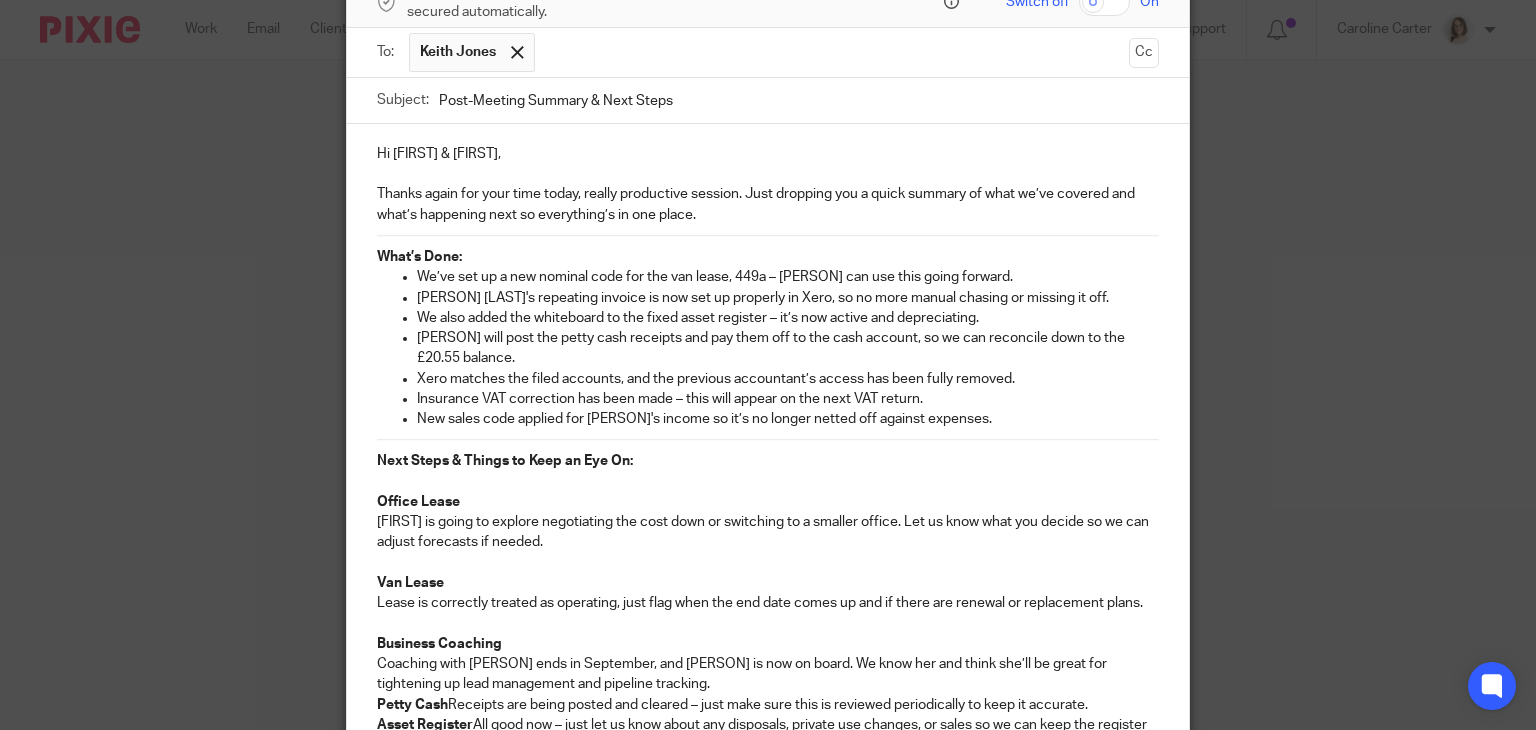click on "Petty Cash" at bounding box center [412, 705] 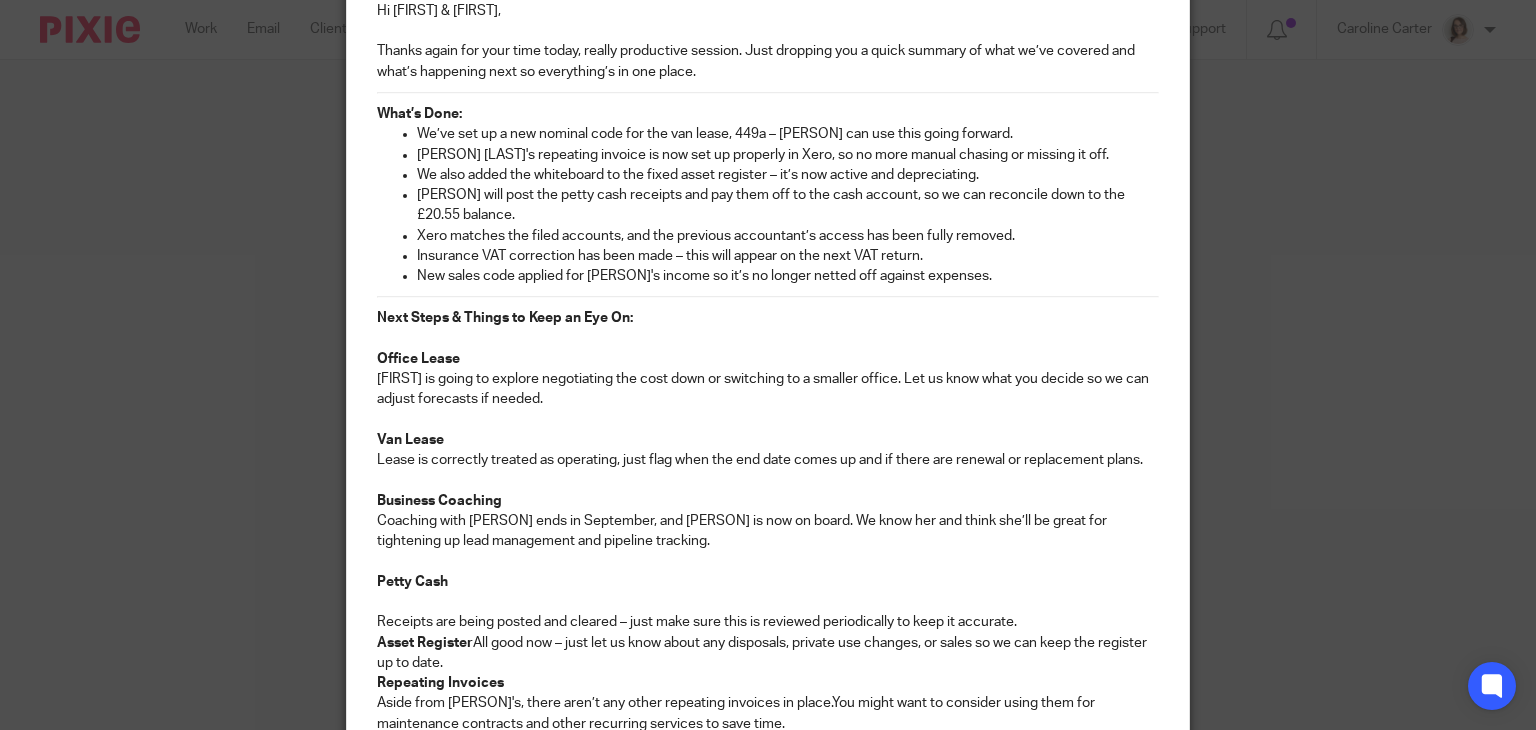 scroll, scrollTop: 337, scrollLeft: 0, axis: vertical 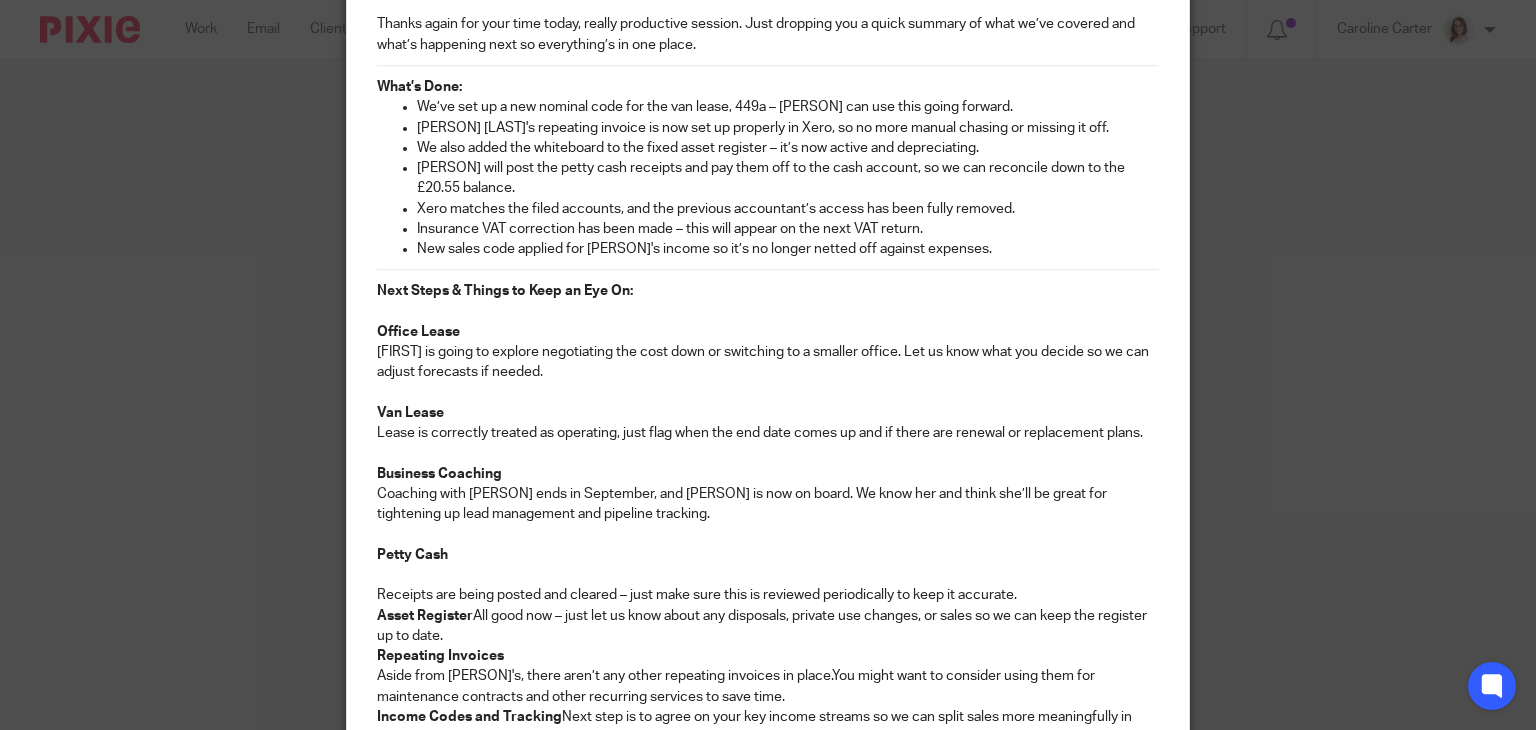 click on "Receipts are being posted and cleared – just make sure this is reviewed periodically to keep it accurate." at bounding box center [768, 585] 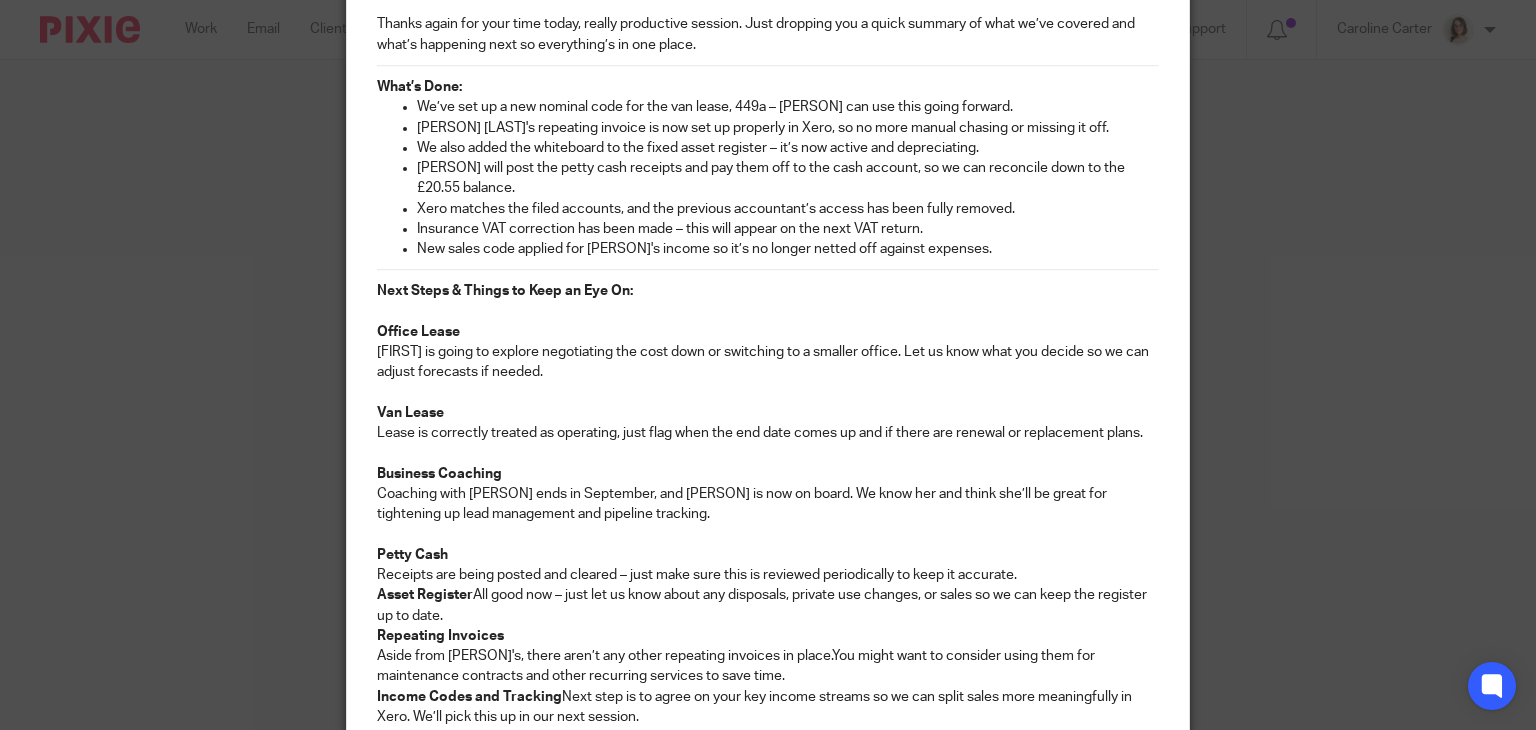 click on "Asset Register" at bounding box center (425, 595) 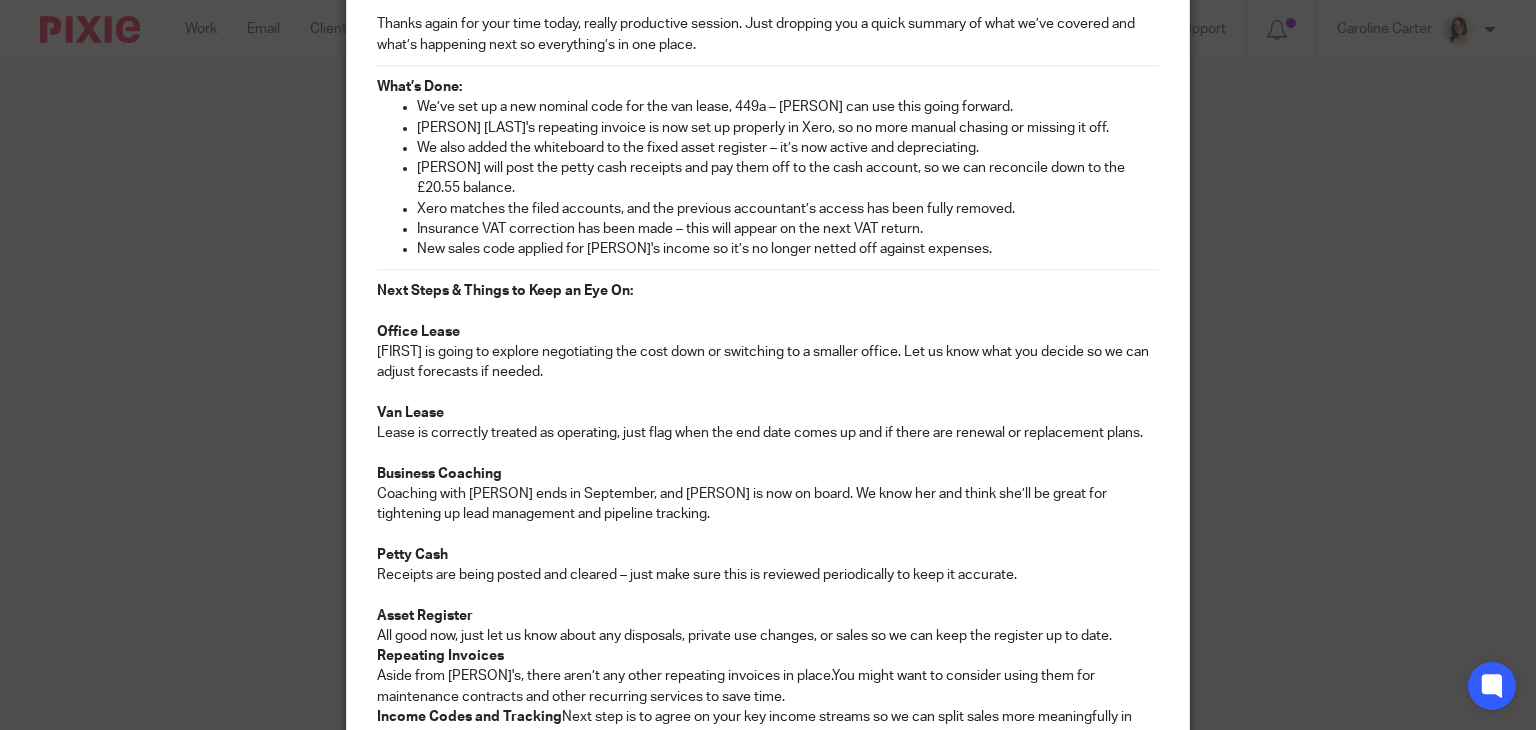 click on "Hi Keith & Victoria, Thanks again for your time today, really productive session. Just dropping you a quick summary of what we’ve covered and what’s happening next so everything’s in one place. What’s Done: We’ve set up a new nominal code for the van lease, 449a – Victoria can use this going forward. Sharon Orr's repeating invoice is now set up properly in Xero, so no more manual chasing or missing it off. We also added the whiteboard to the fixed asset register – it’s now active and depreciating. Victoria will post the petty cash receipts and pay them off to the cash account, so we can reconcile down to the £20.55 balance. Xero matches the filed accounts, and the previous accountant’s access has been fully removed. Insurance VAT correction has been made – this will appear on the next VAT return. New sales code applied for Sharon’s income so it’s no longer netted off against expenses. Next Steps & Things to Keep an Eye On: Office Lease Van Lease Business Coaching Petty Cash" at bounding box center (768, 450) 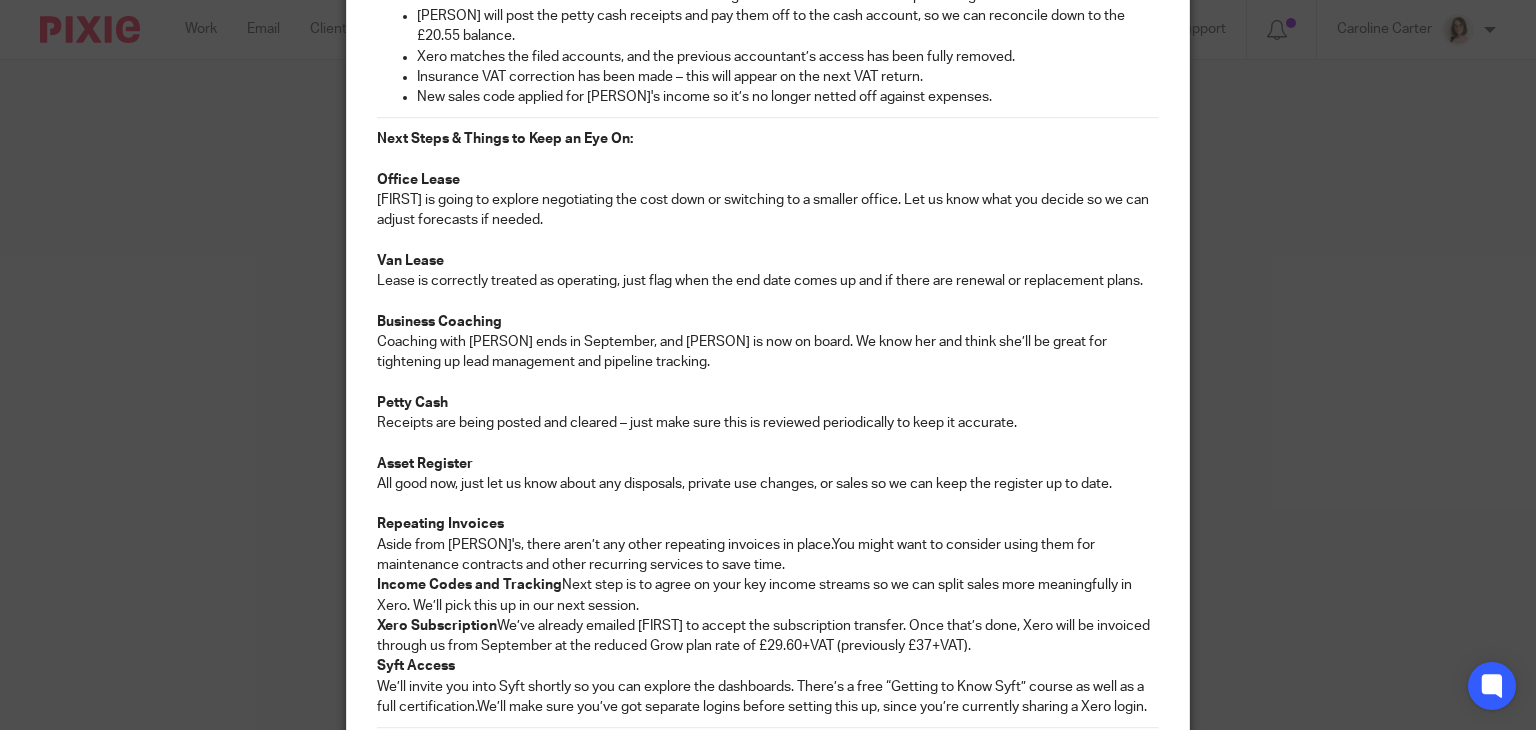 scroll, scrollTop: 492, scrollLeft: 0, axis: vertical 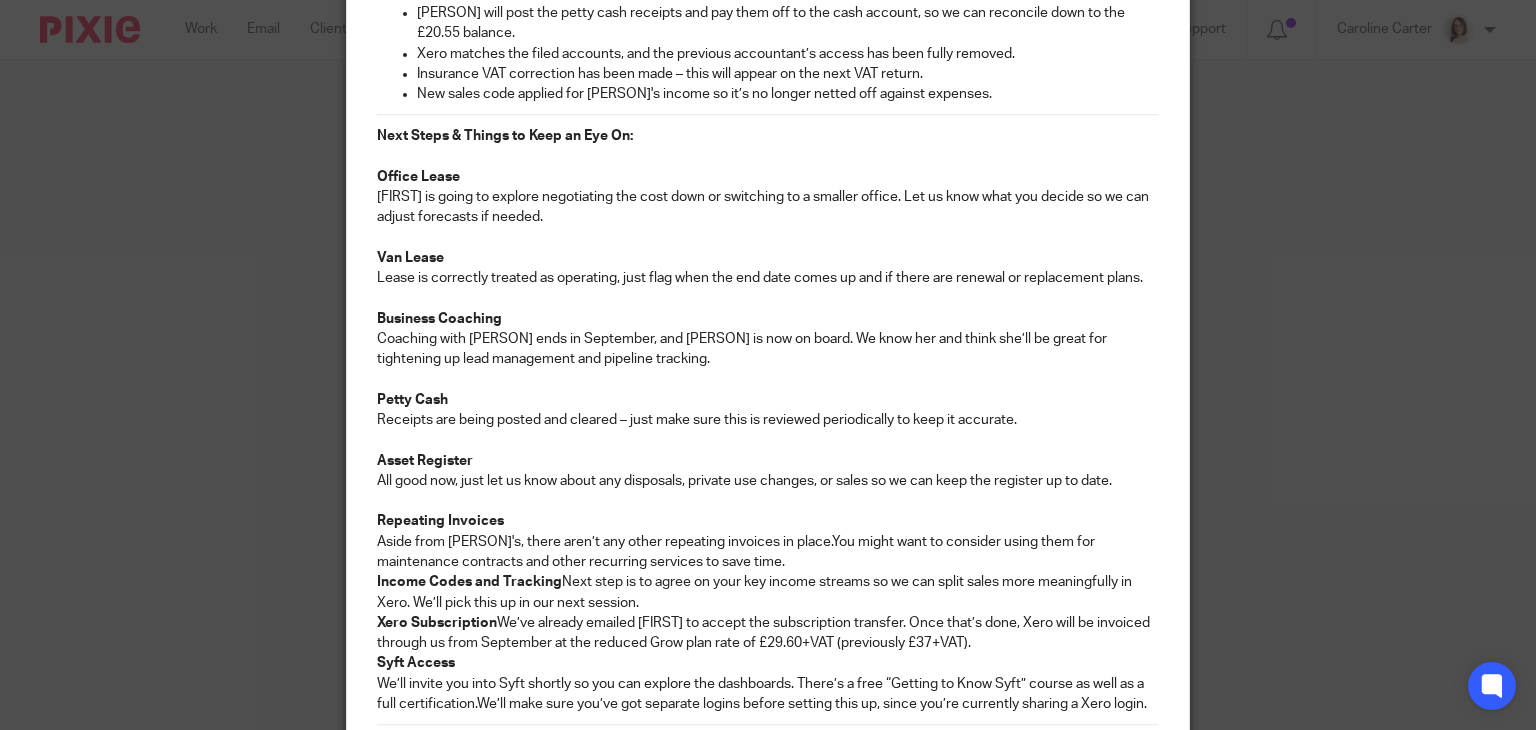 click on "Repeating Invoices Aside from Sharon’s, there aren’t any other repeating invoices in place. You might want to consider using them for maintenance contracts and other recurring services to save time." at bounding box center [768, 541] 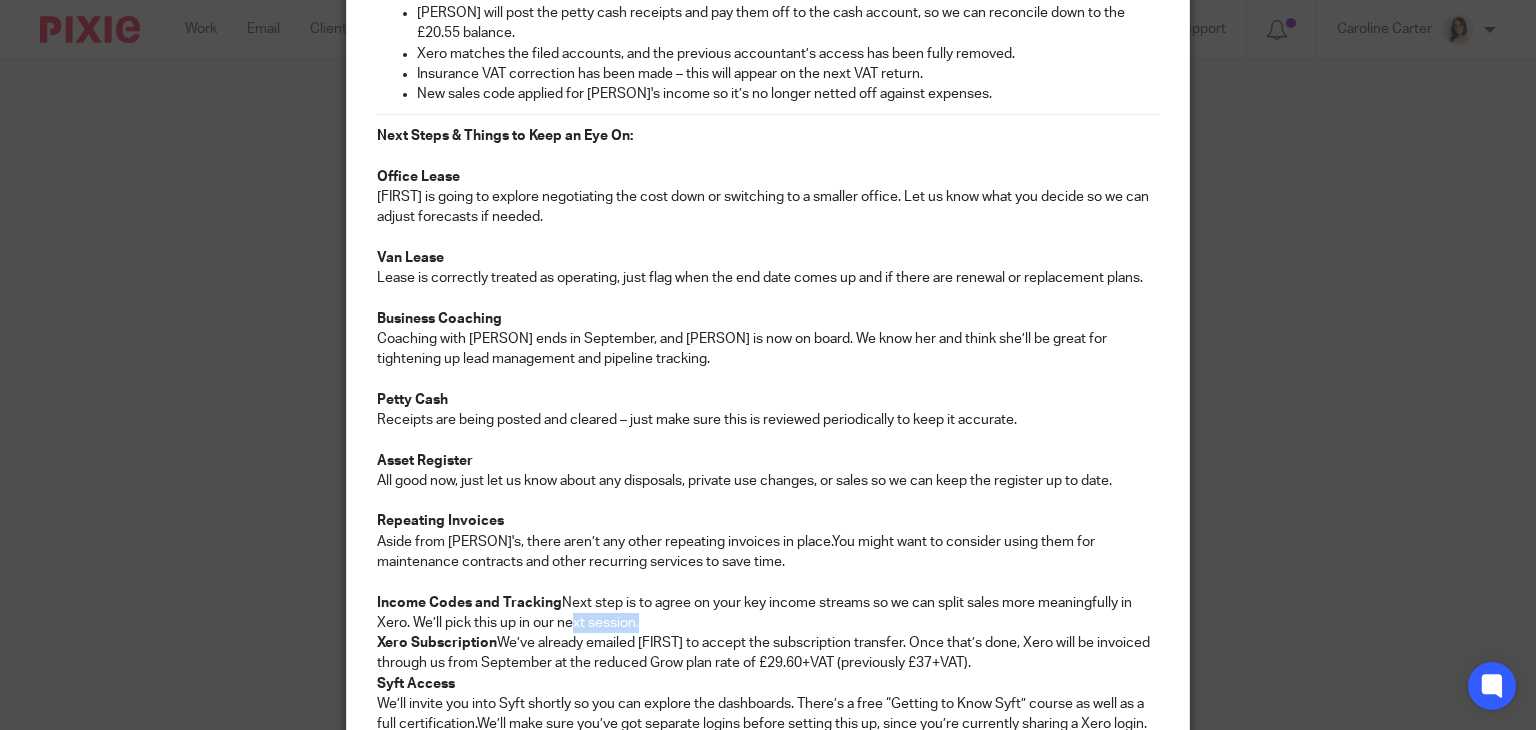 drag, startPoint x: 641, startPoint y: 621, endPoint x: 565, endPoint y: 617, distance: 76.105194 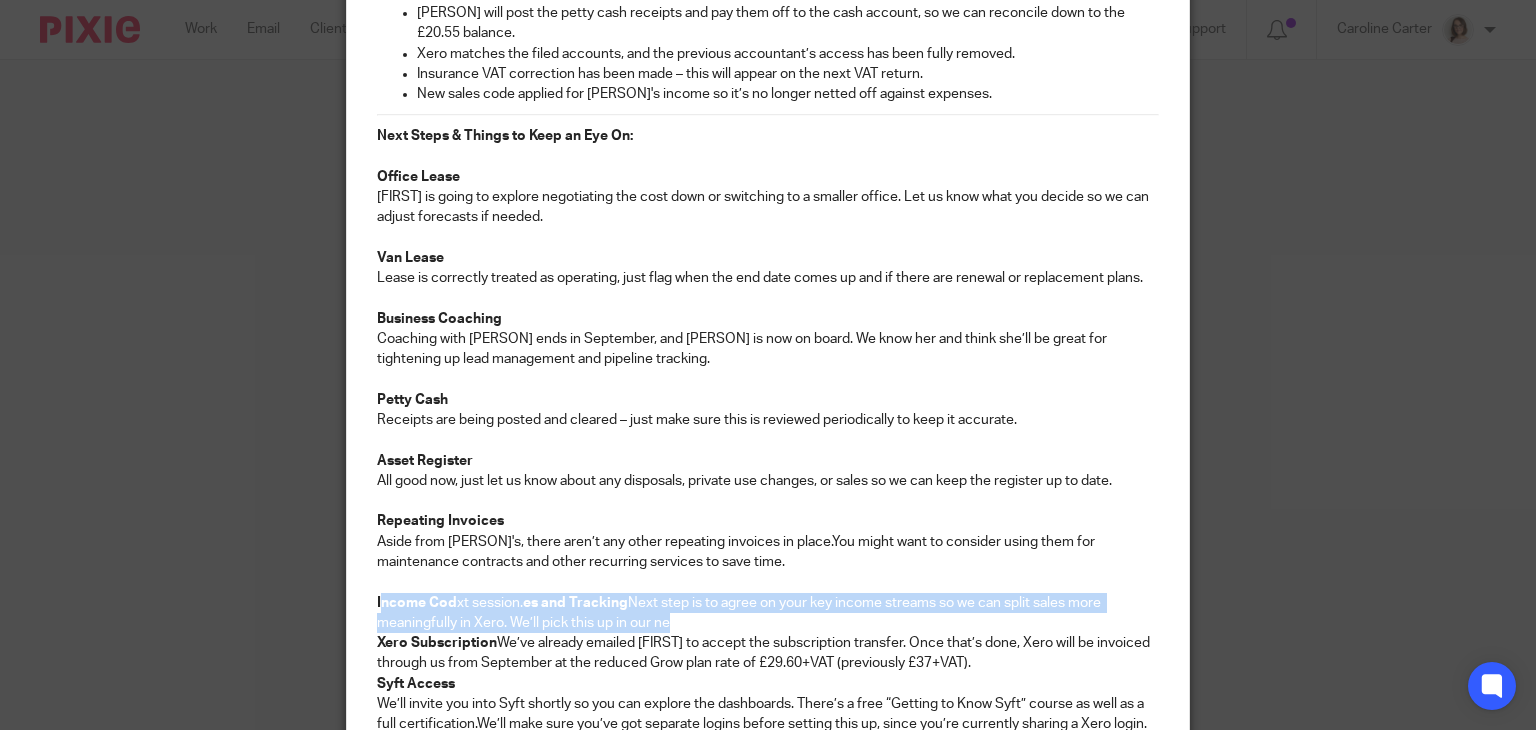 drag, startPoint x: 667, startPoint y: 619, endPoint x: 372, endPoint y: 593, distance: 296.14355 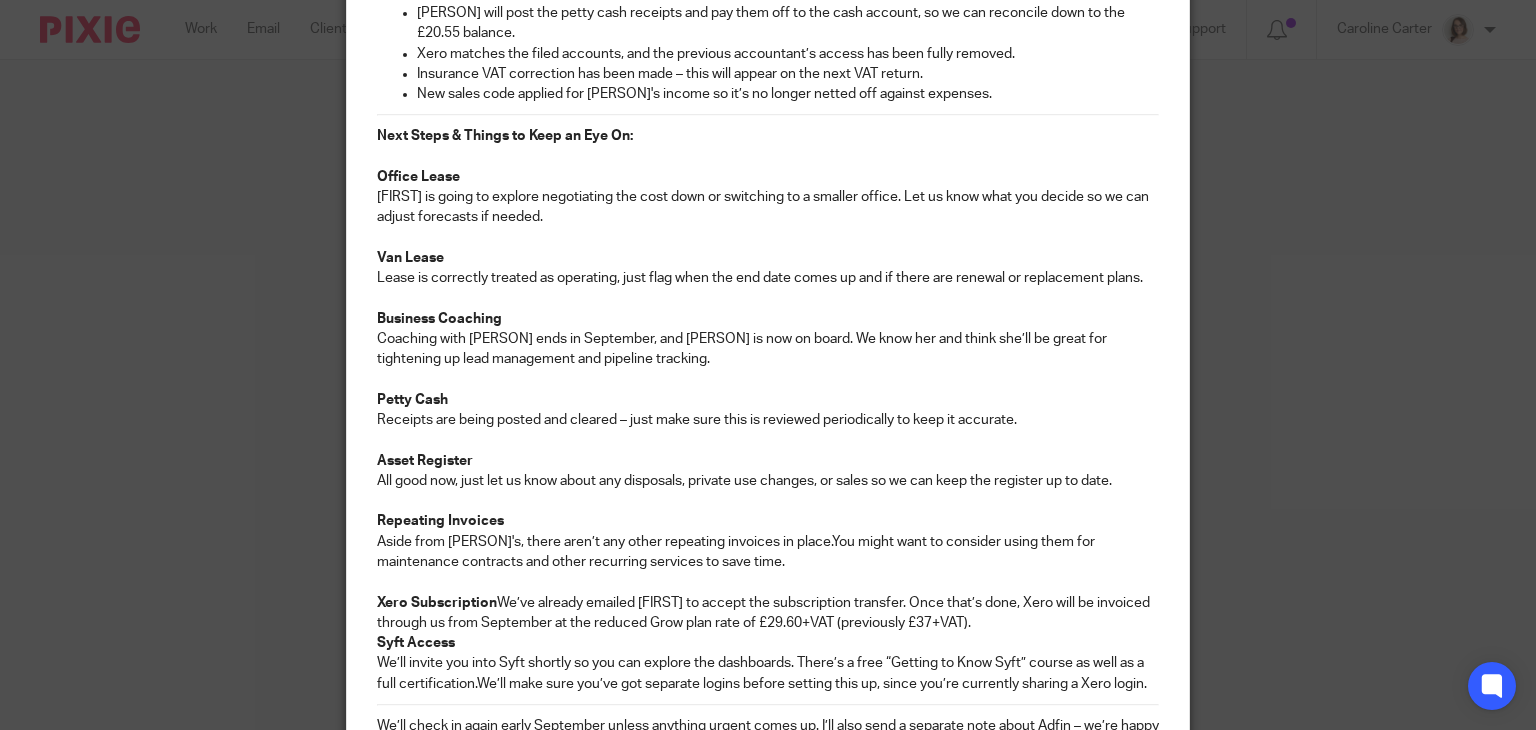 click on "Xero Subscription We’ve already emailed Keith to accept the subscription transfer. Once that’s done, Xero will be invoiced through us from September at the reduced Grow plan rate of £29.60+VAT (previously £37+VAT)." at bounding box center [768, 613] 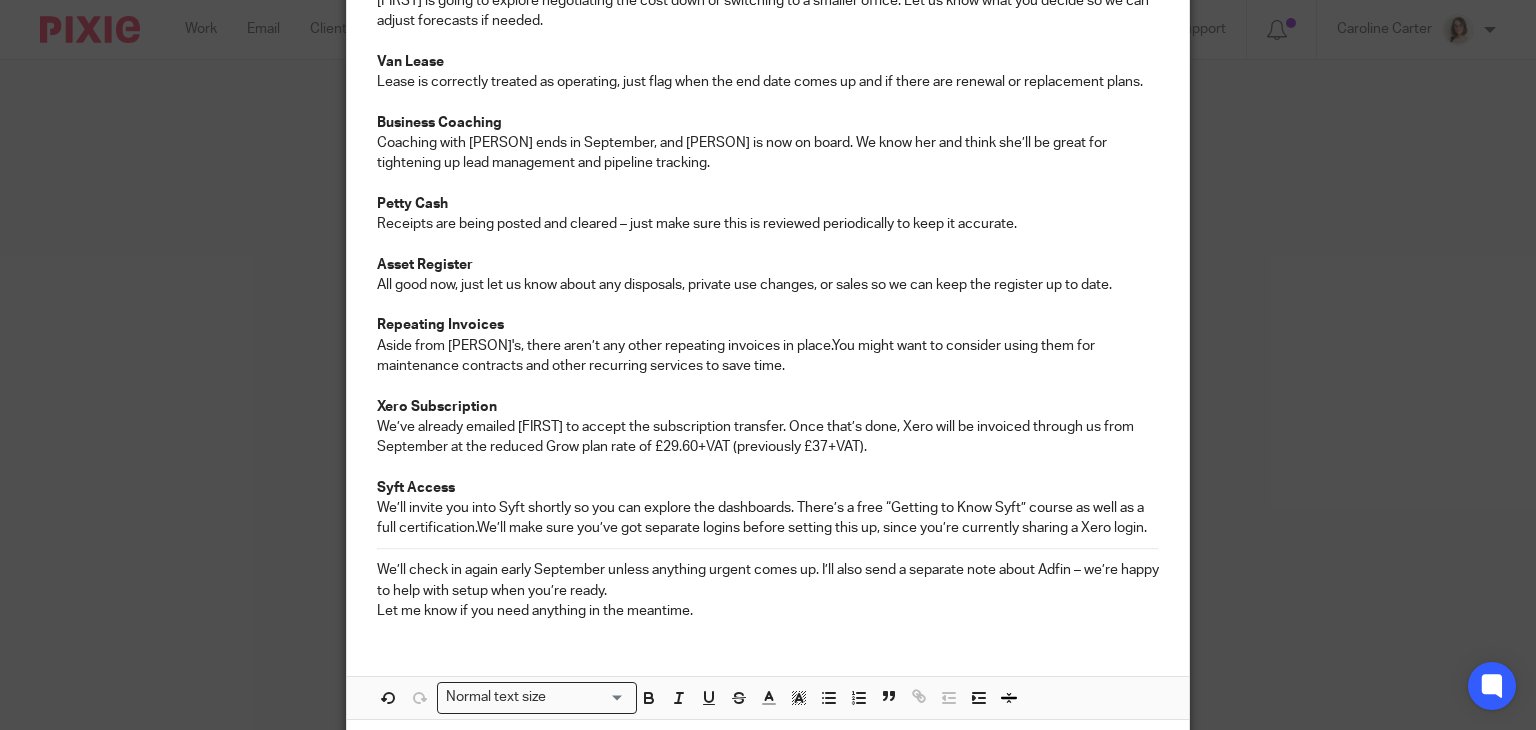 scroll, scrollTop: 689, scrollLeft: 0, axis: vertical 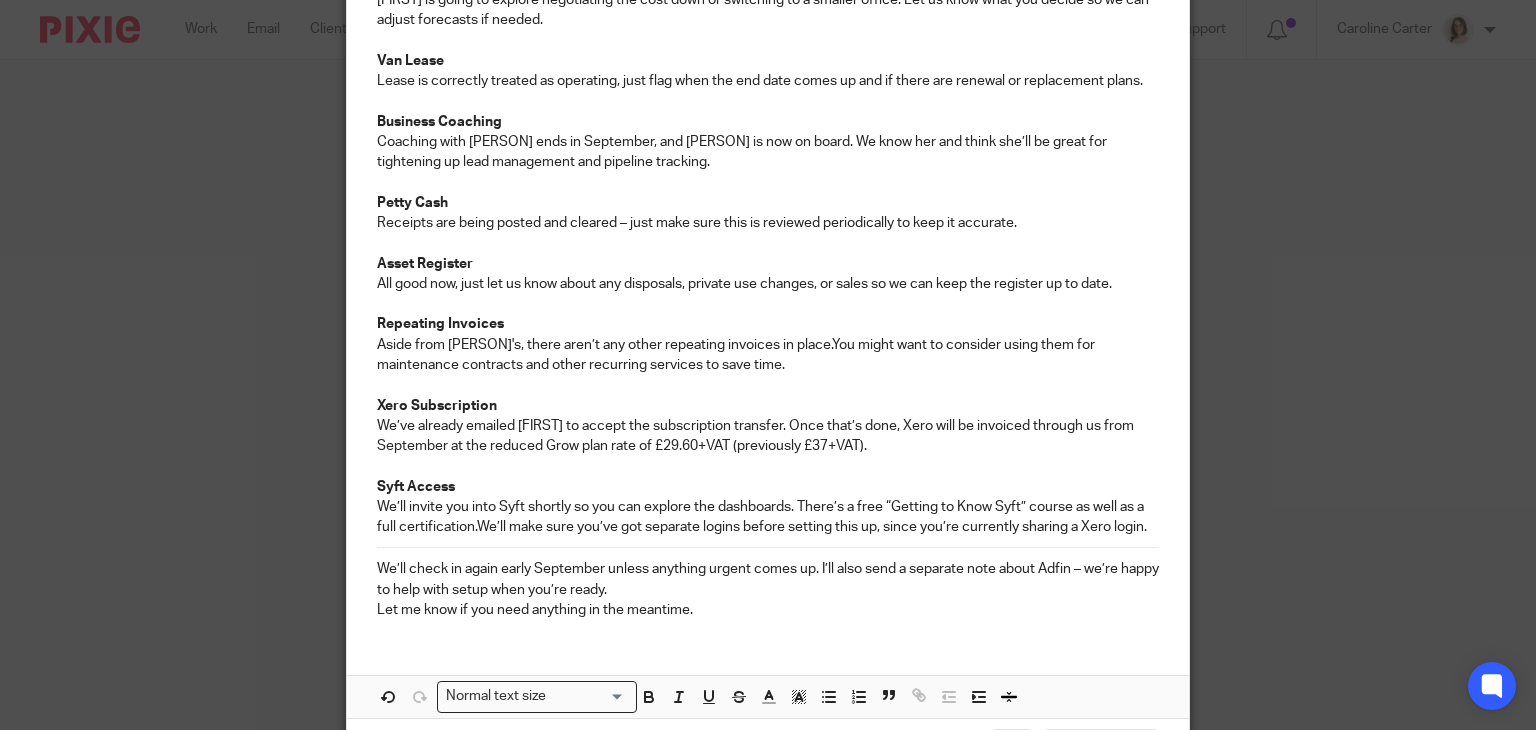 click on "We’ll check in again early September unless anything urgent comes up. I’ll also send a separate note about Adfin – we’re happy to help with setup when you’re ready." at bounding box center (768, 579) 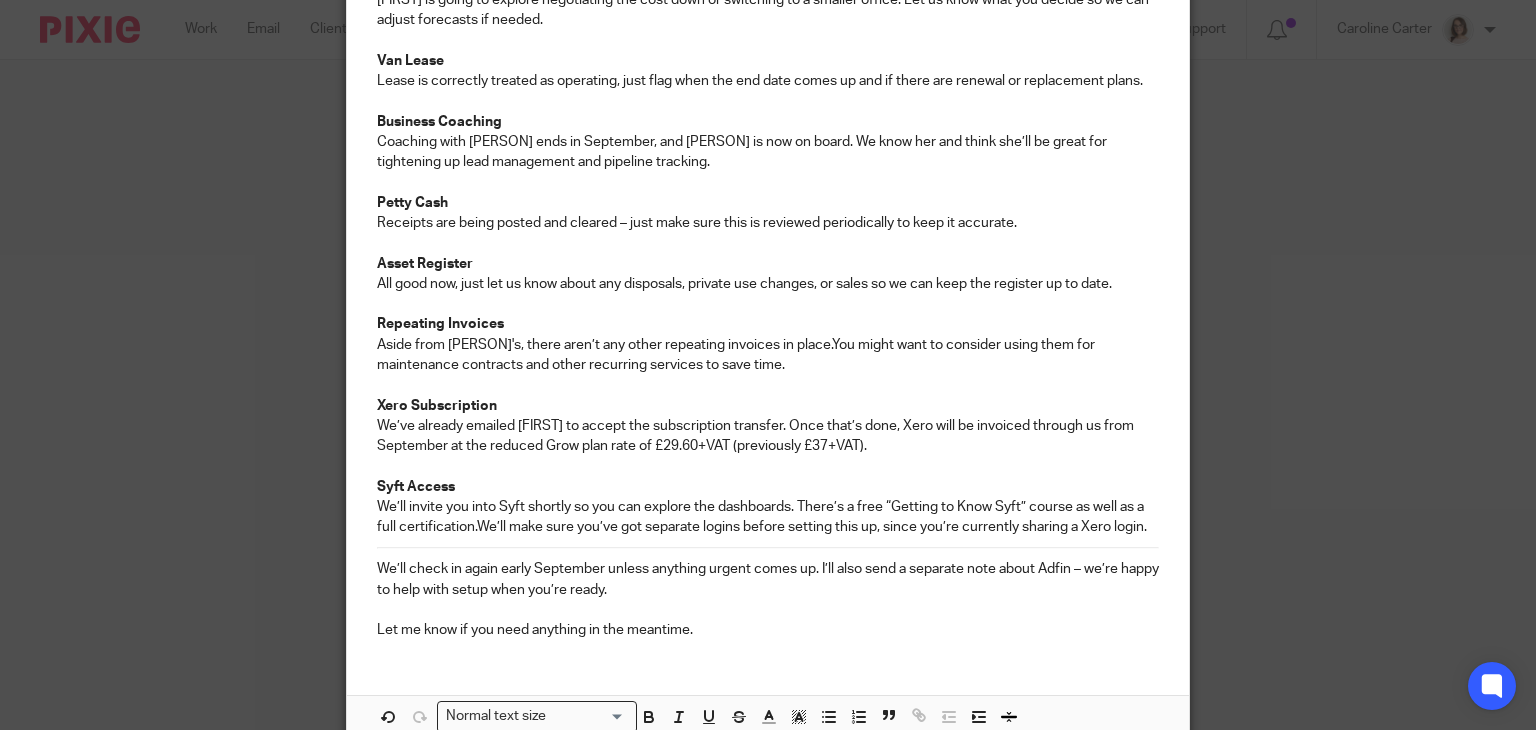 click on "We’ll check in again early September unless anything urgent comes up. I’ll also send a separate note about Adfin – we’re happy to help with setup when you’re ready." at bounding box center [768, 579] 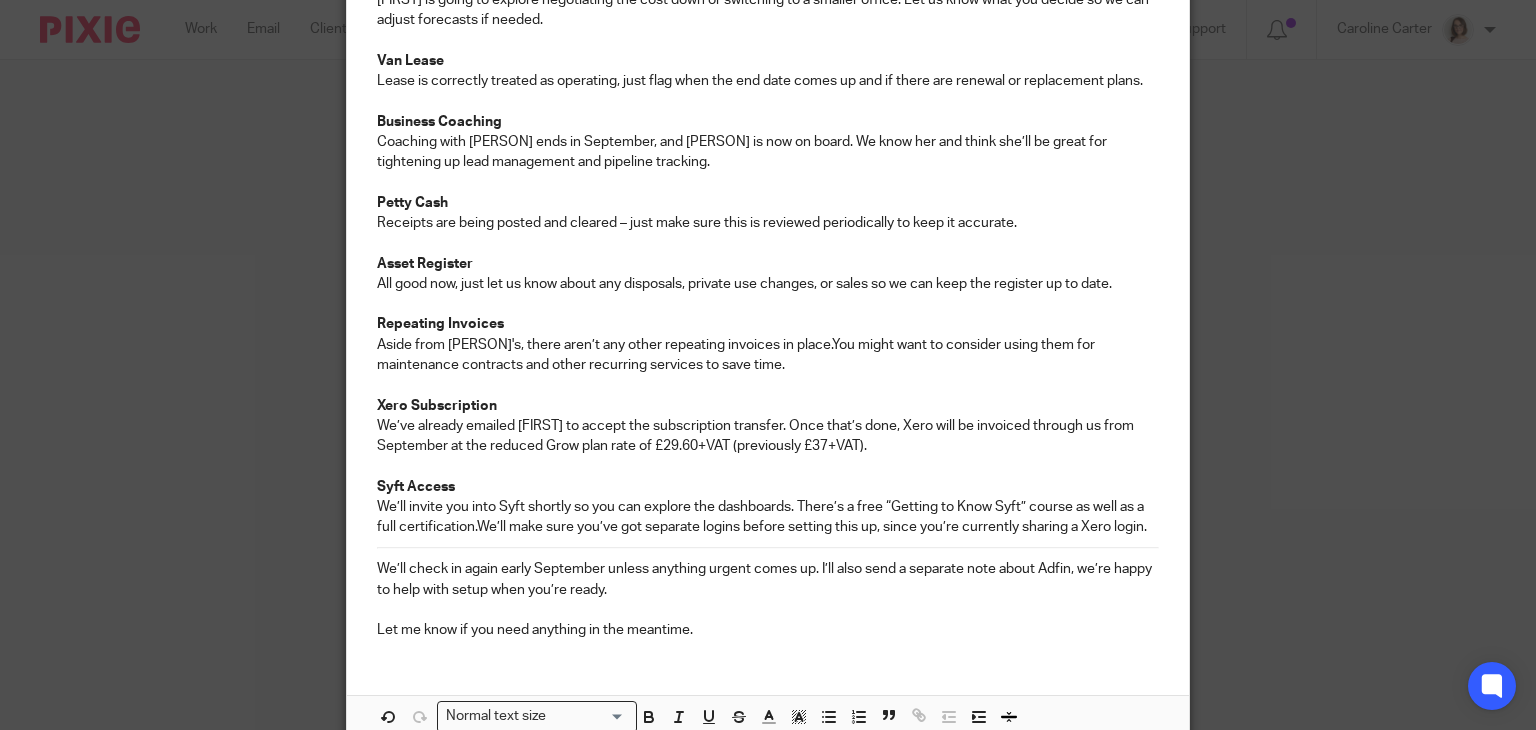 click on "Let me know if you need anything in the meantime." at bounding box center (768, 630) 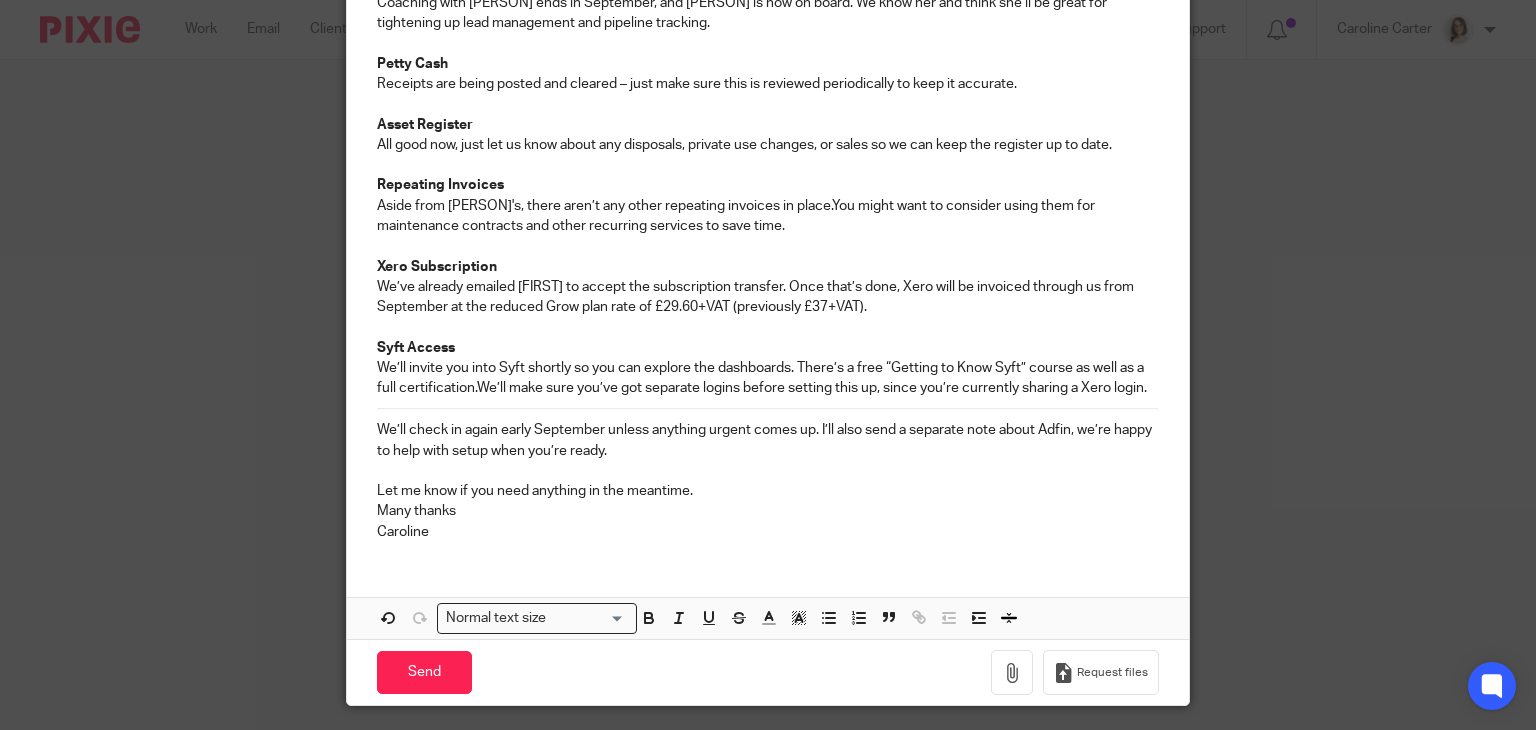 scroll, scrollTop: 880, scrollLeft: 0, axis: vertical 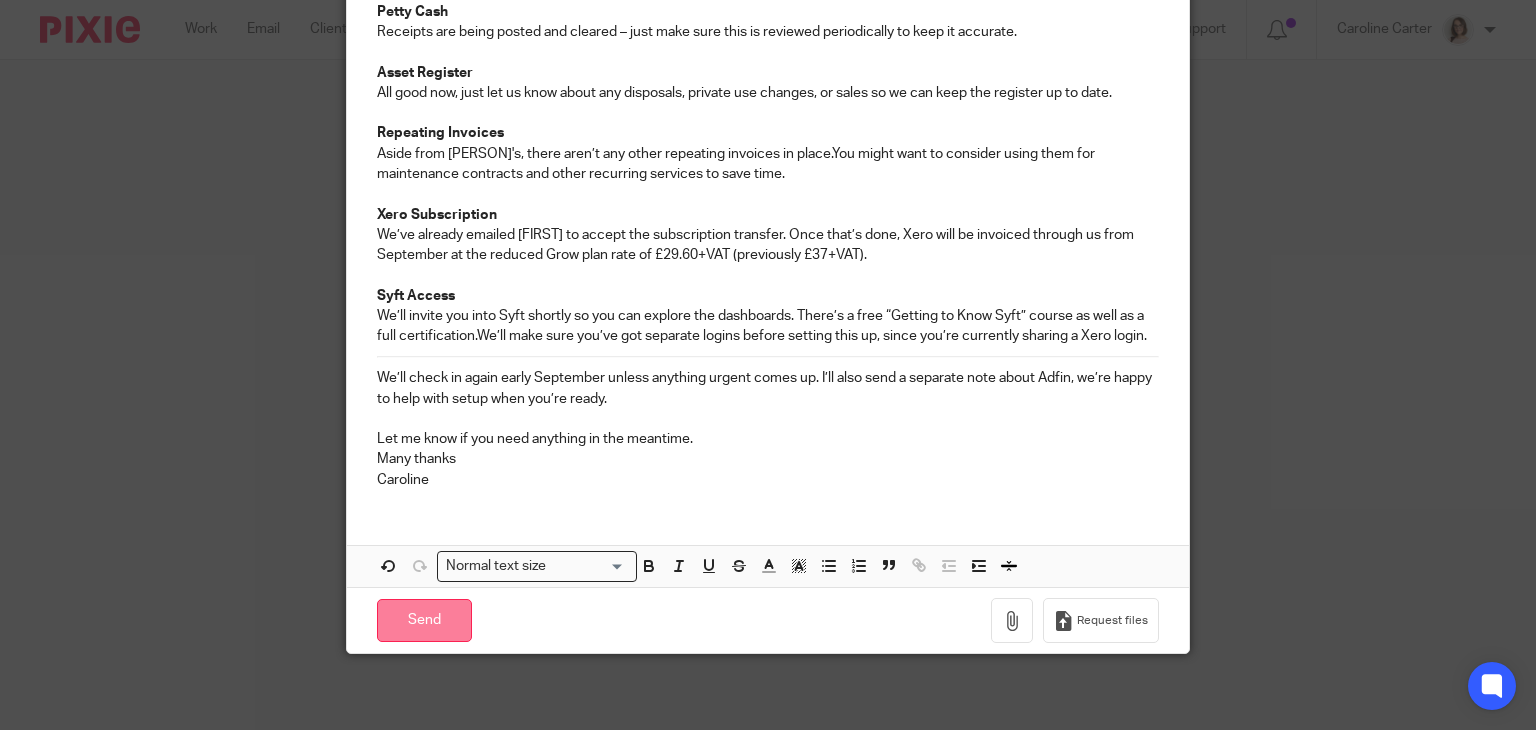 click on "Send" at bounding box center (424, 620) 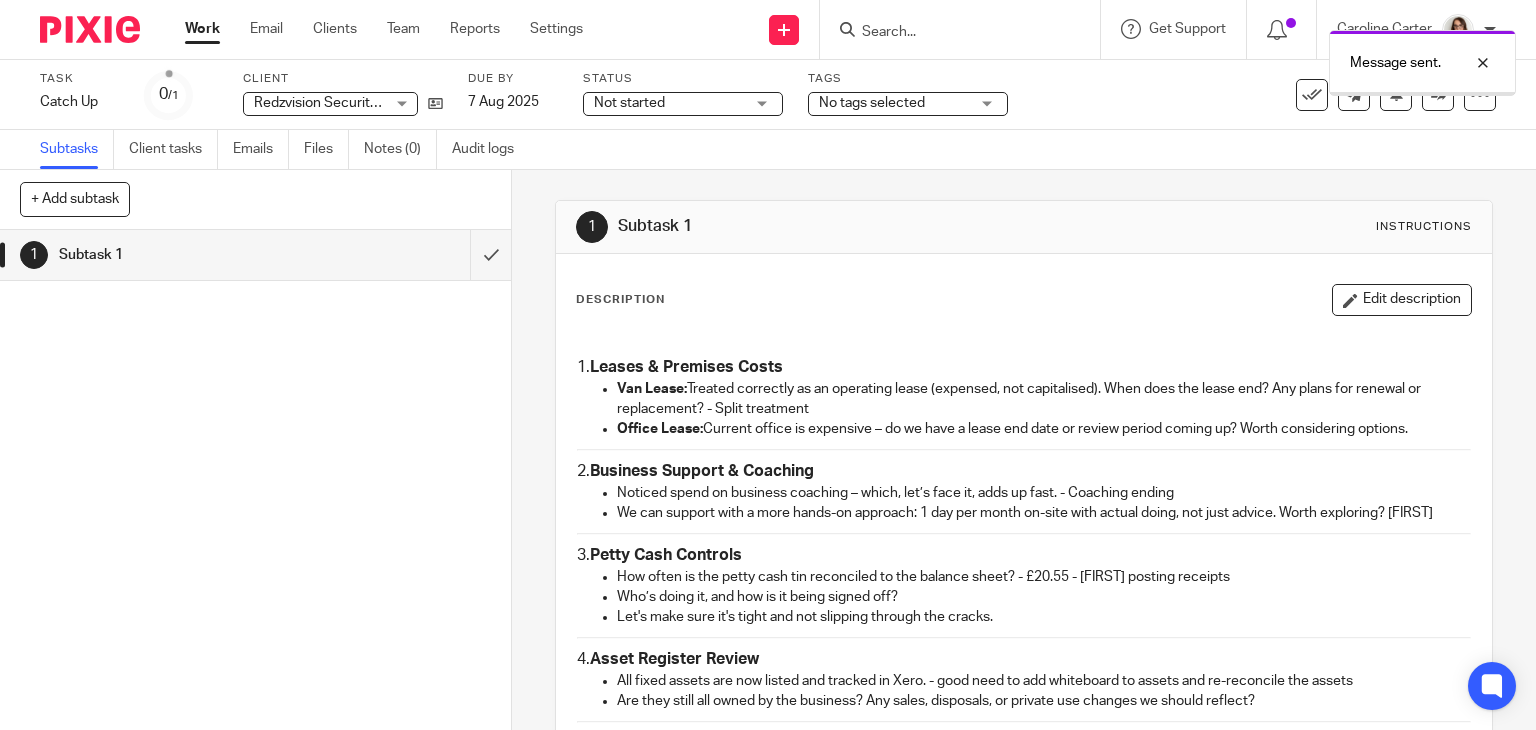 scroll, scrollTop: 0, scrollLeft: 0, axis: both 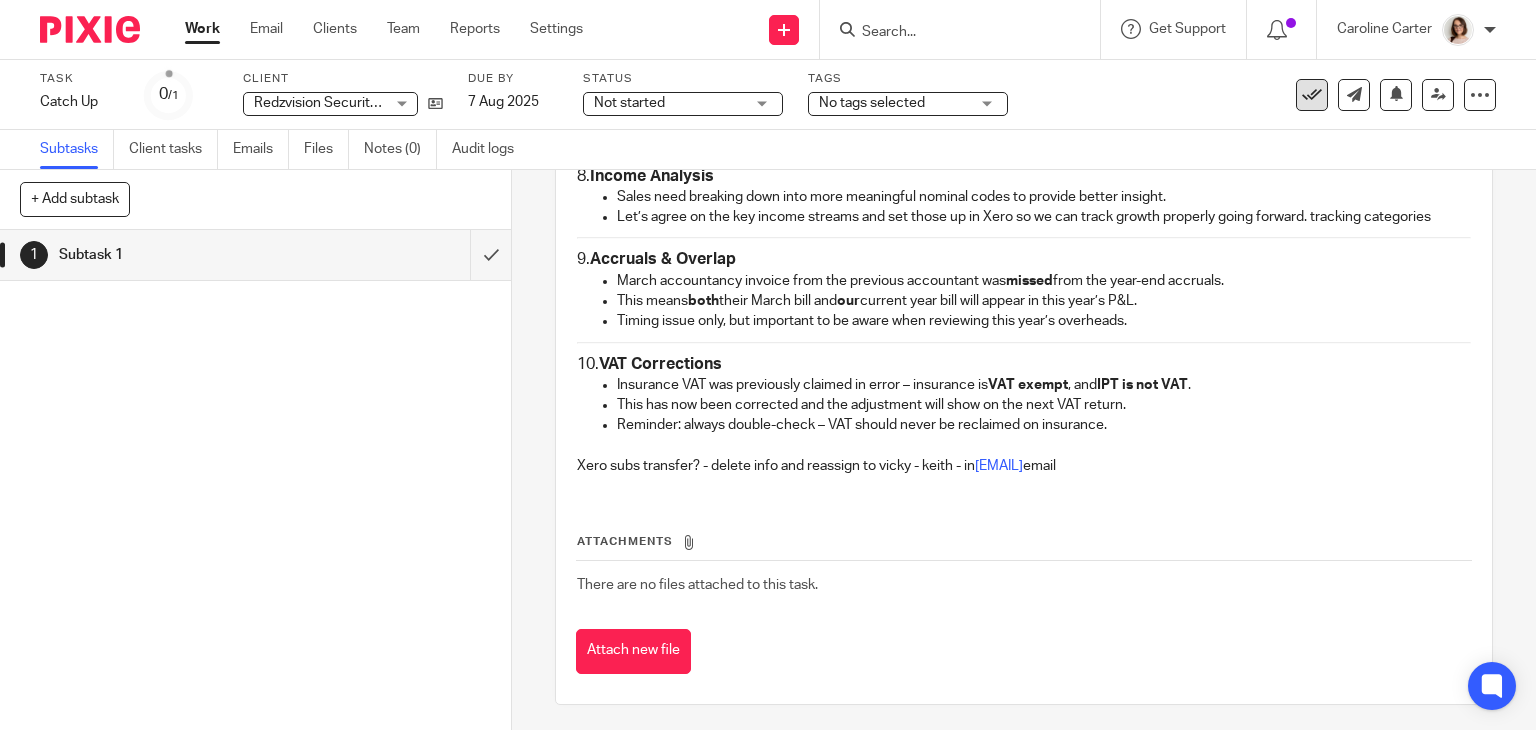 click at bounding box center (1312, 95) 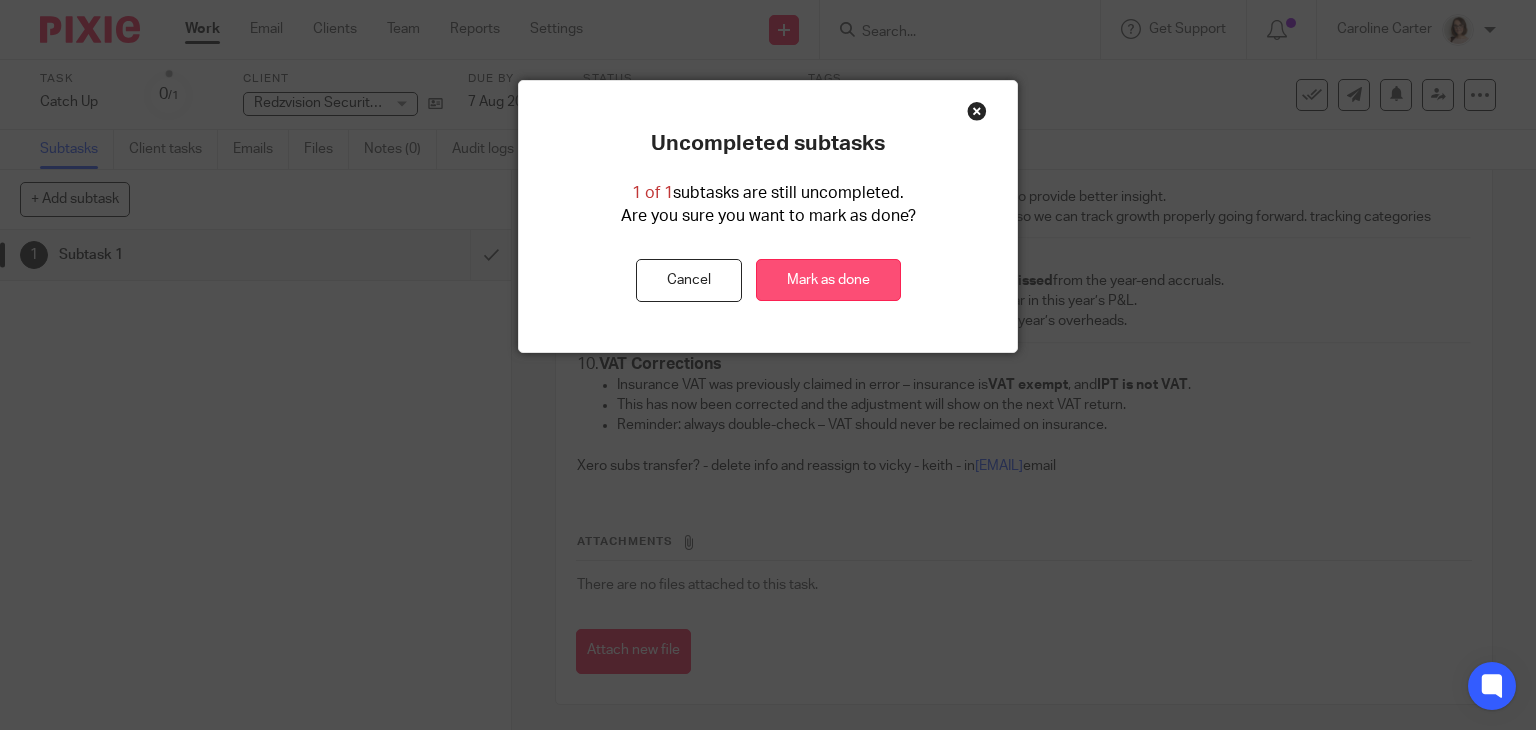 click on "Mark as done" at bounding box center (828, 280) 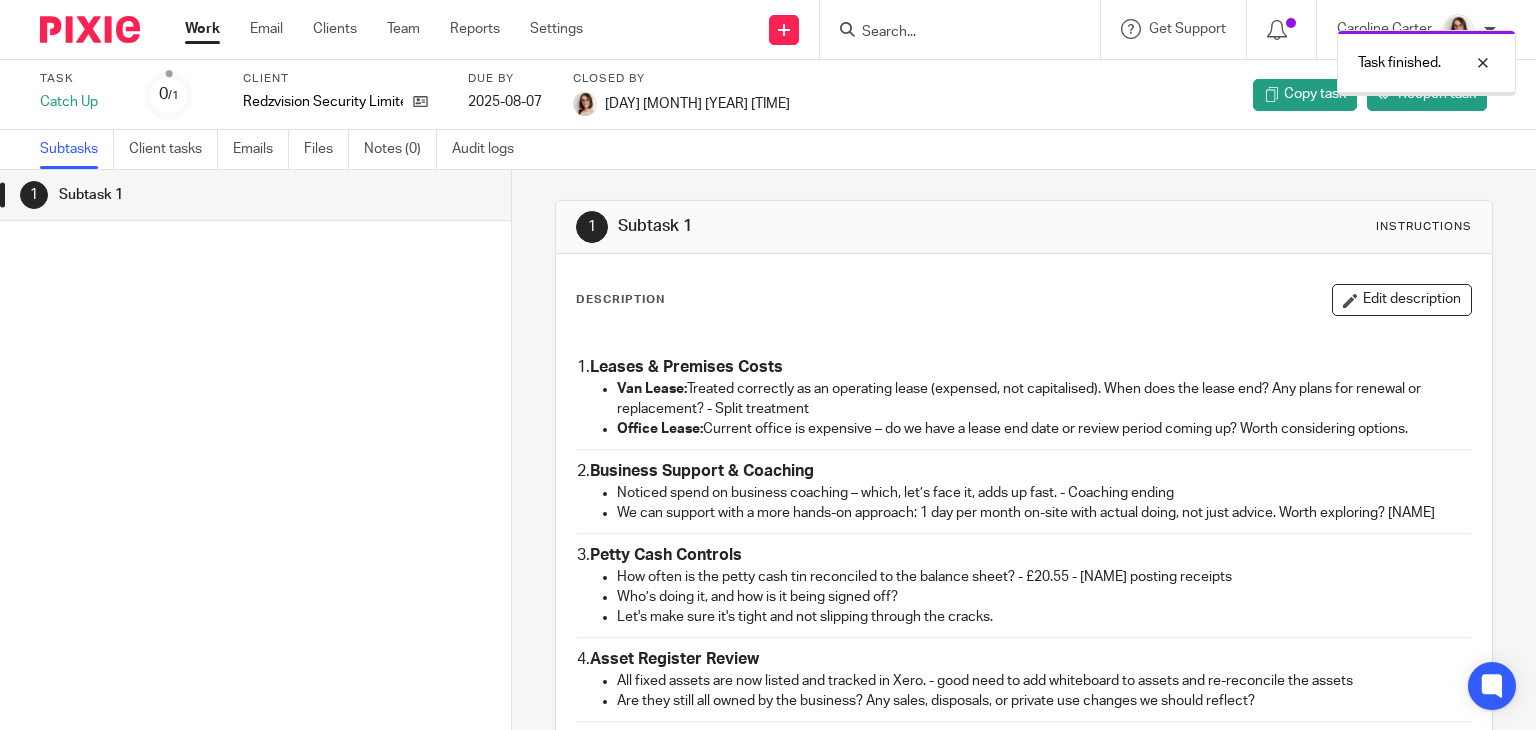 scroll, scrollTop: 0, scrollLeft: 0, axis: both 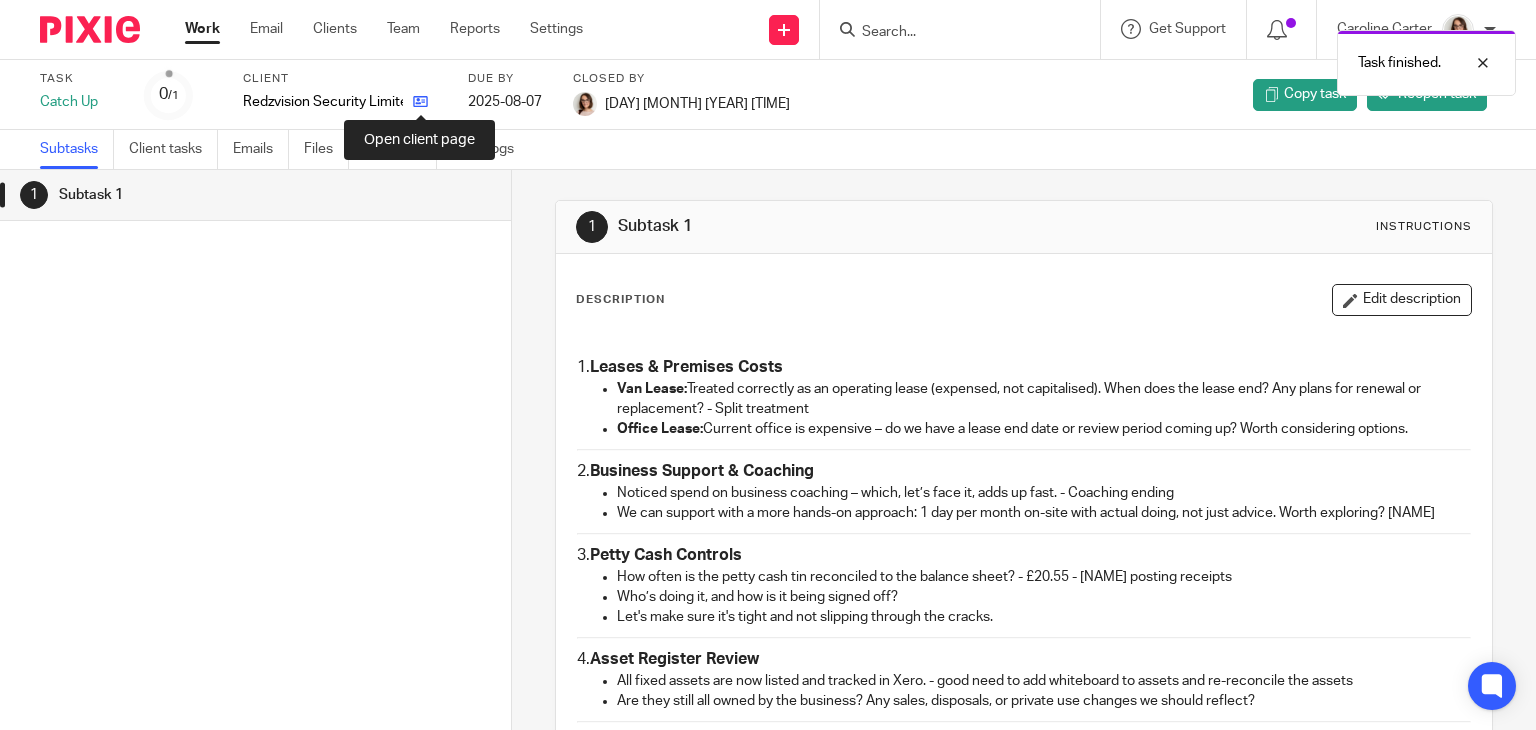 click at bounding box center (420, 101) 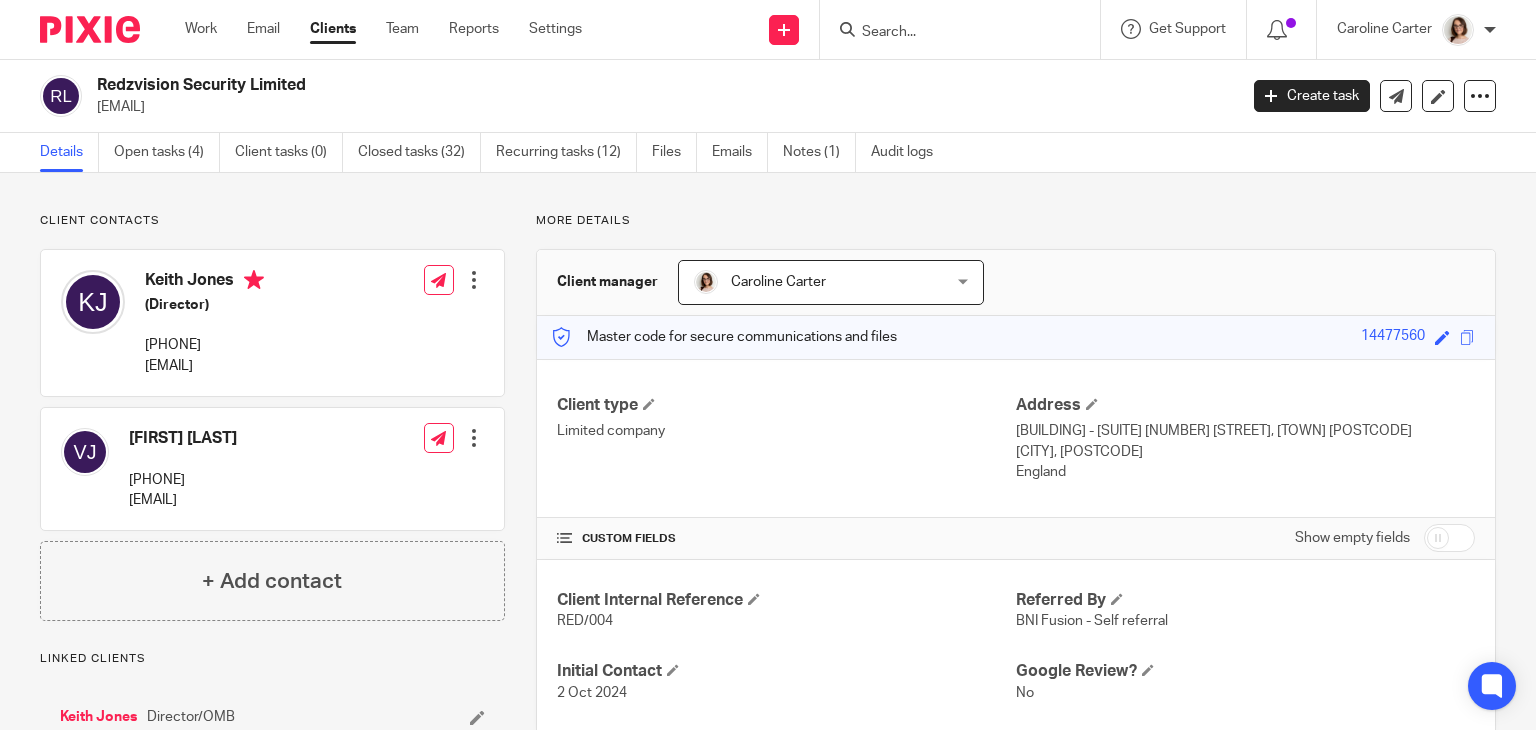 scroll, scrollTop: 0, scrollLeft: 0, axis: both 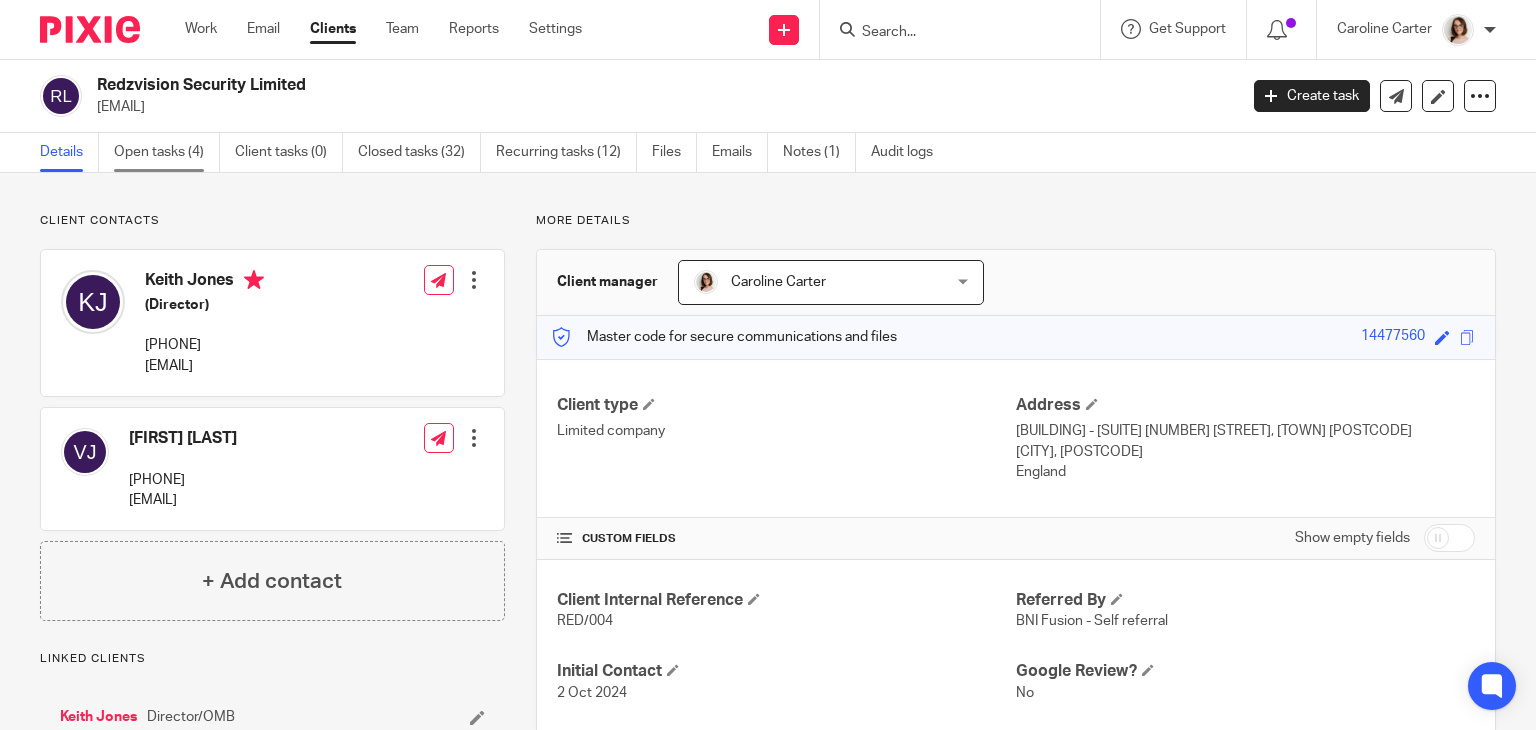 click on "Open tasks (4)" at bounding box center (167, 152) 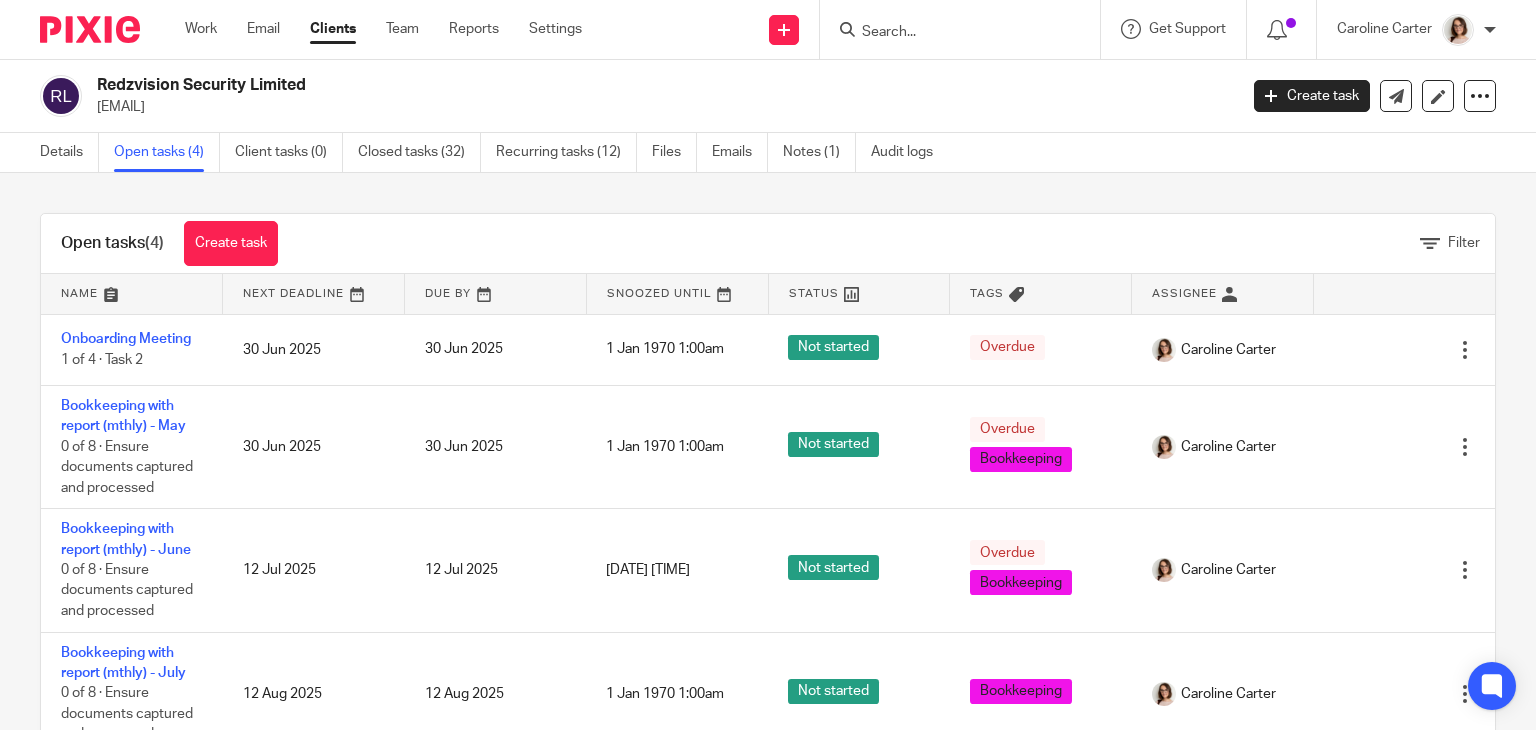 scroll, scrollTop: 0, scrollLeft: 0, axis: both 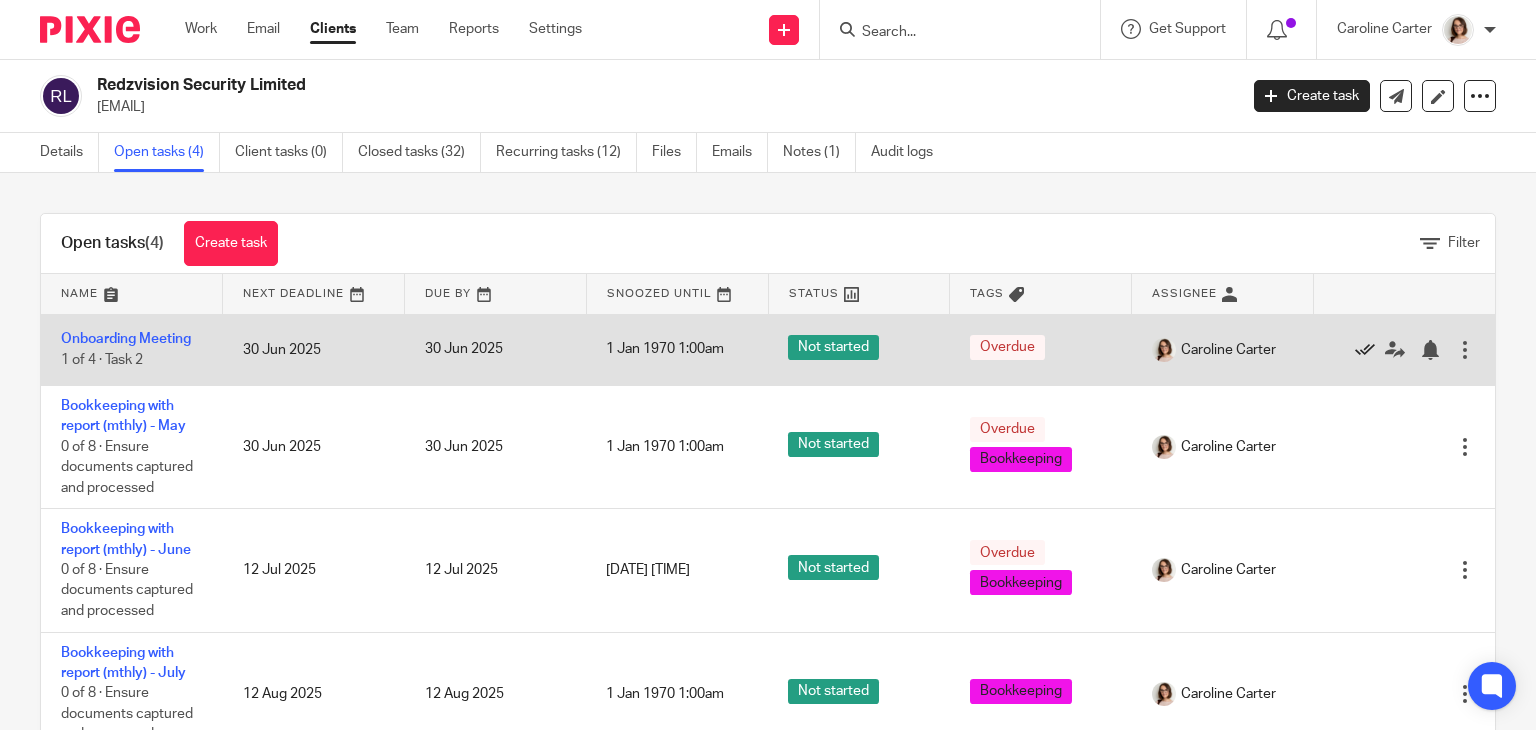 click at bounding box center [1365, 350] 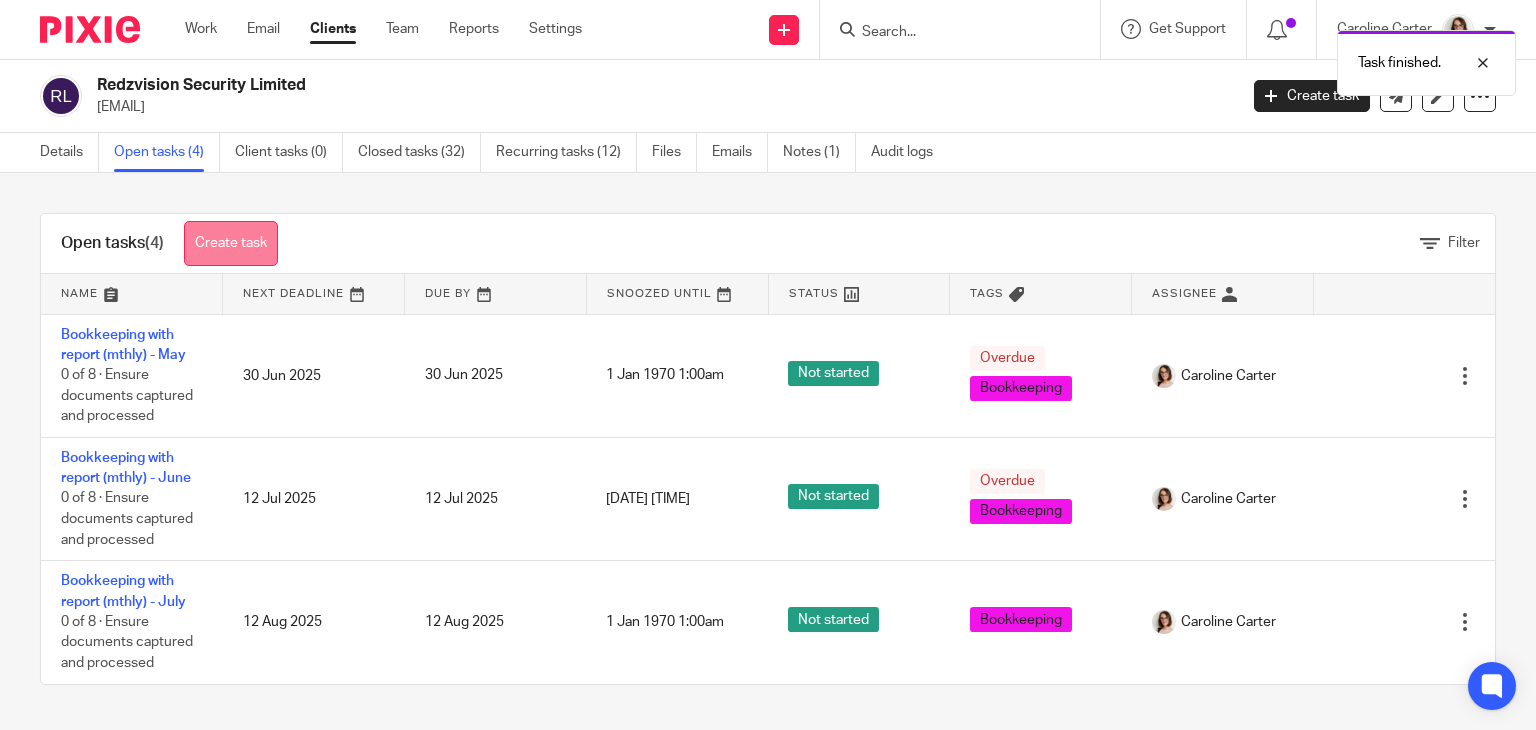 click on "Create task" at bounding box center (231, 243) 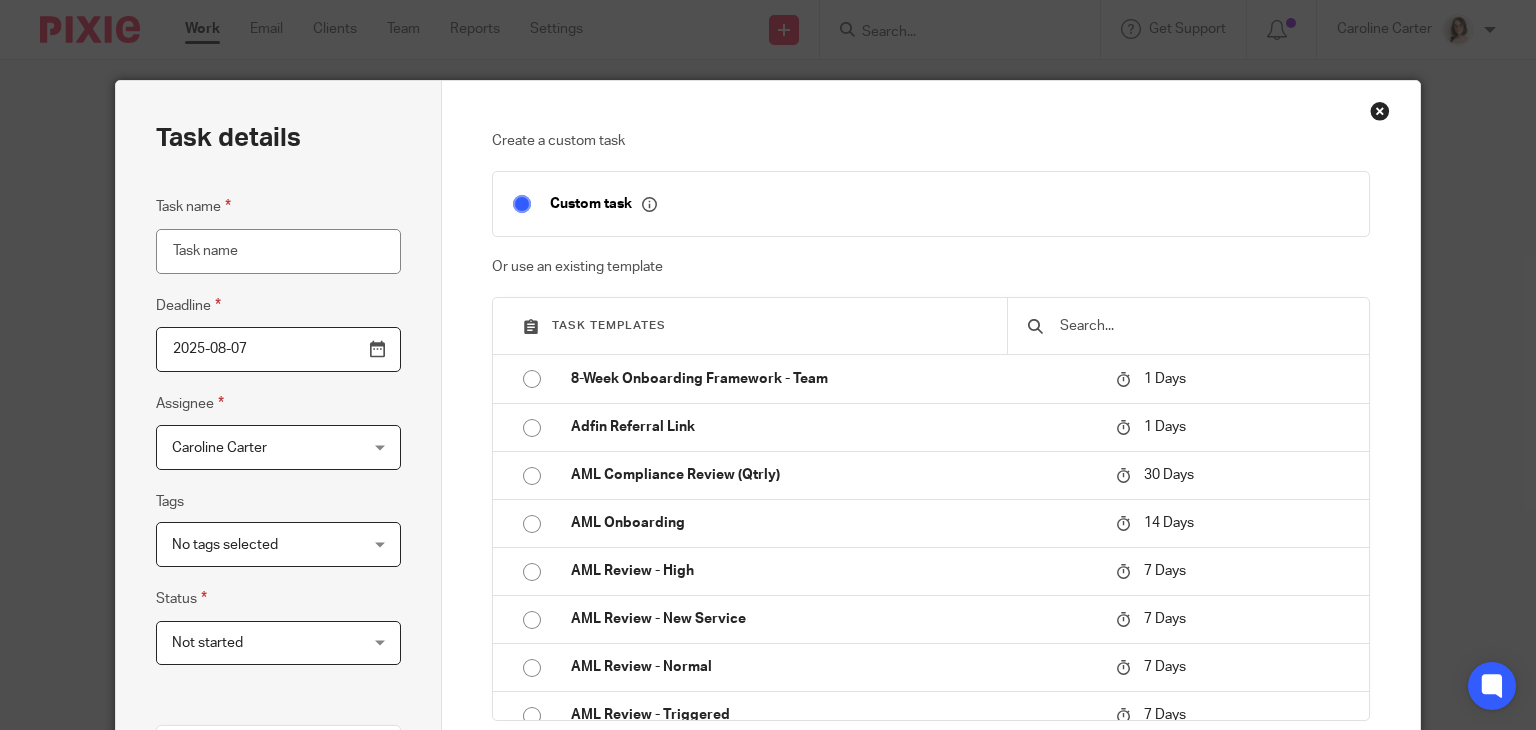 scroll, scrollTop: 0, scrollLeft: 0, axis: both 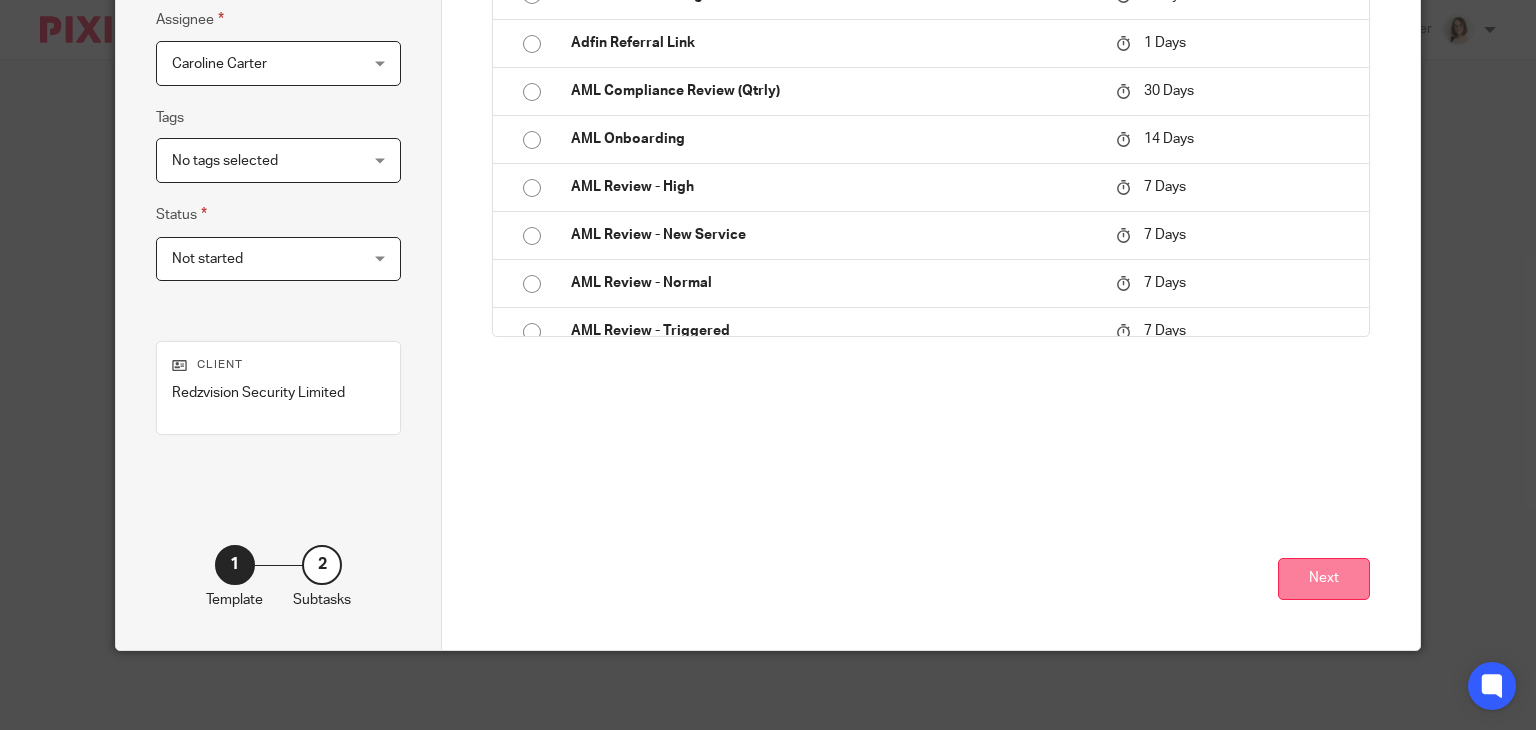 type on "Trf Xero & Invite to Syft" 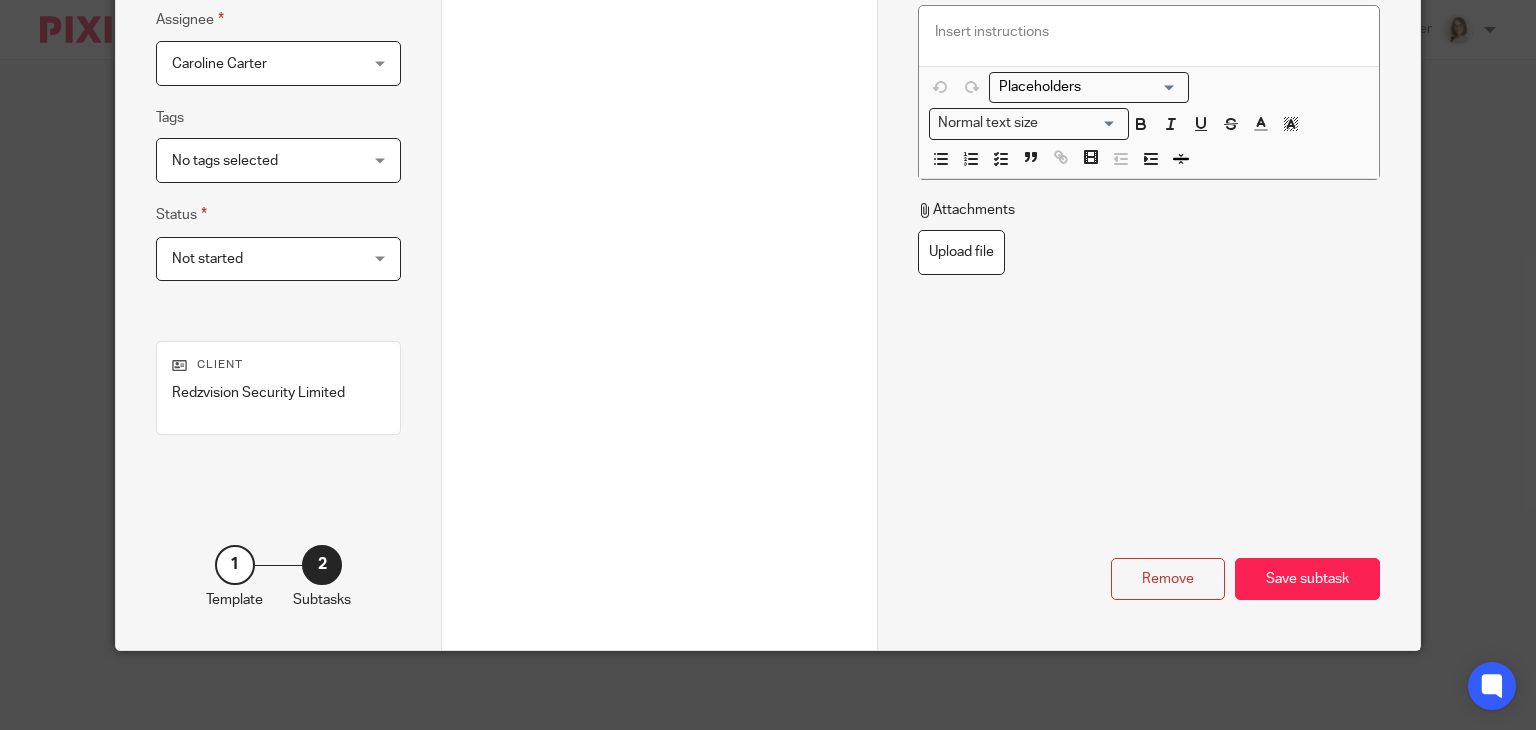 scroll, scrollTop: 0, scrollLeft: 0, axis: both 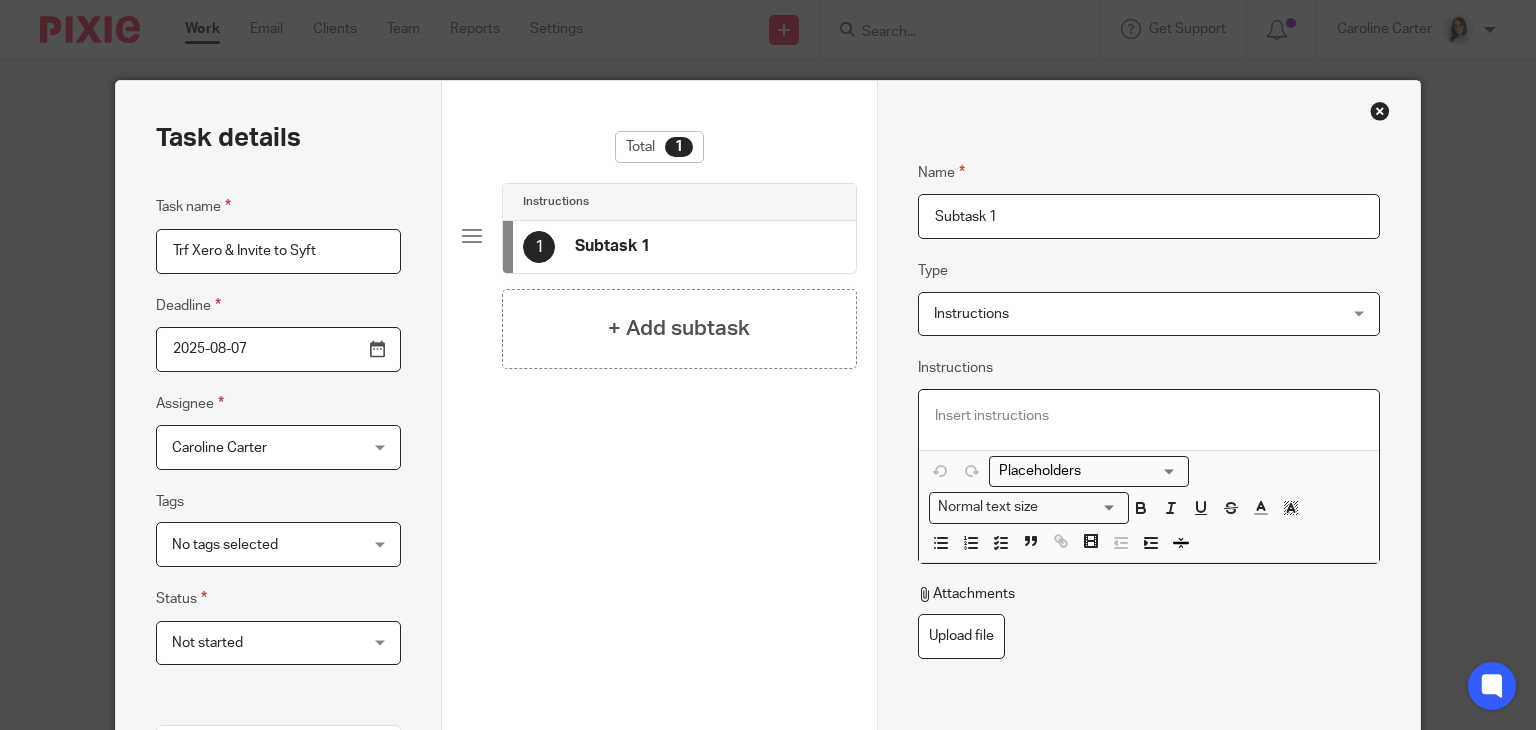 click at bounding box center (1149, 416) 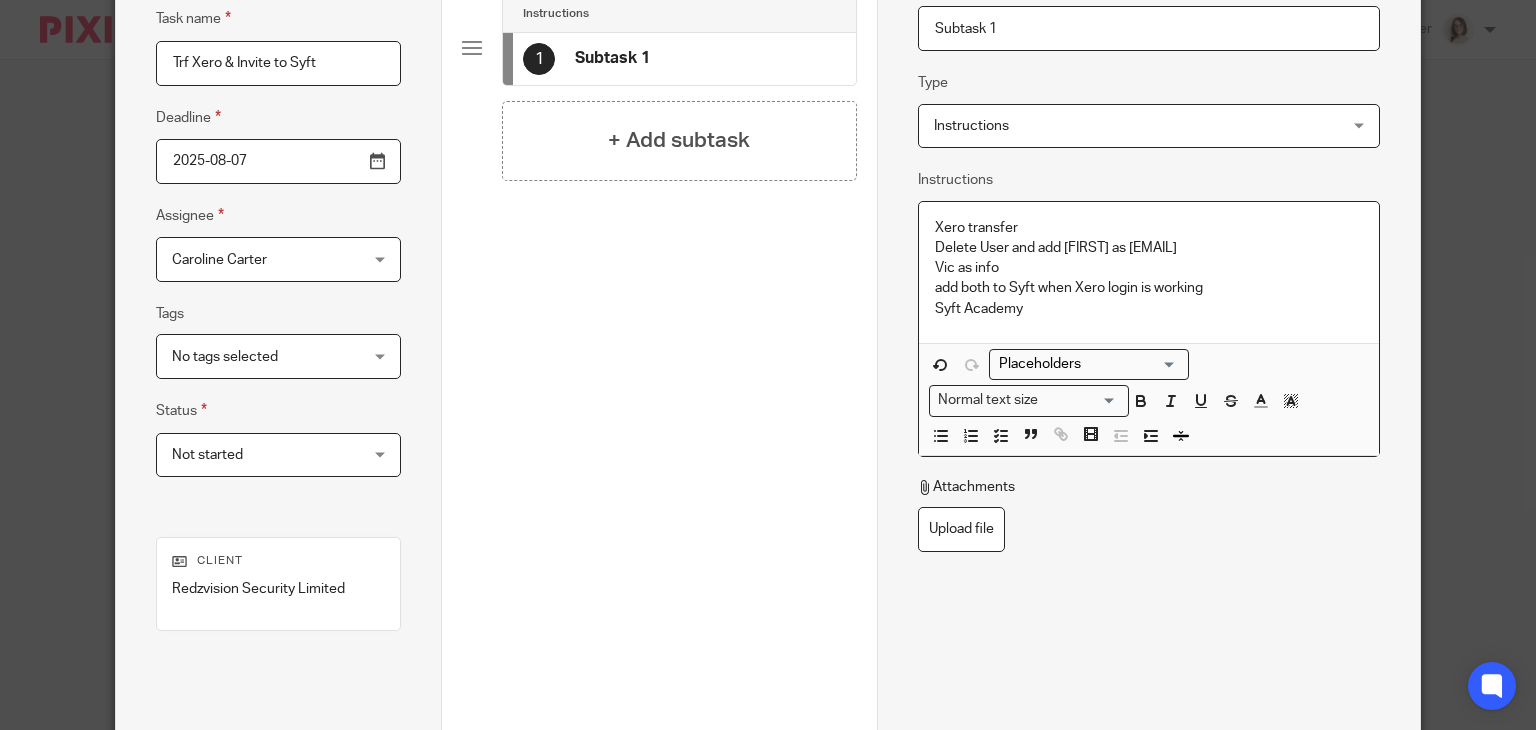 scroll, scrollTop: 384, scrollLeft: 0, axis: vertical 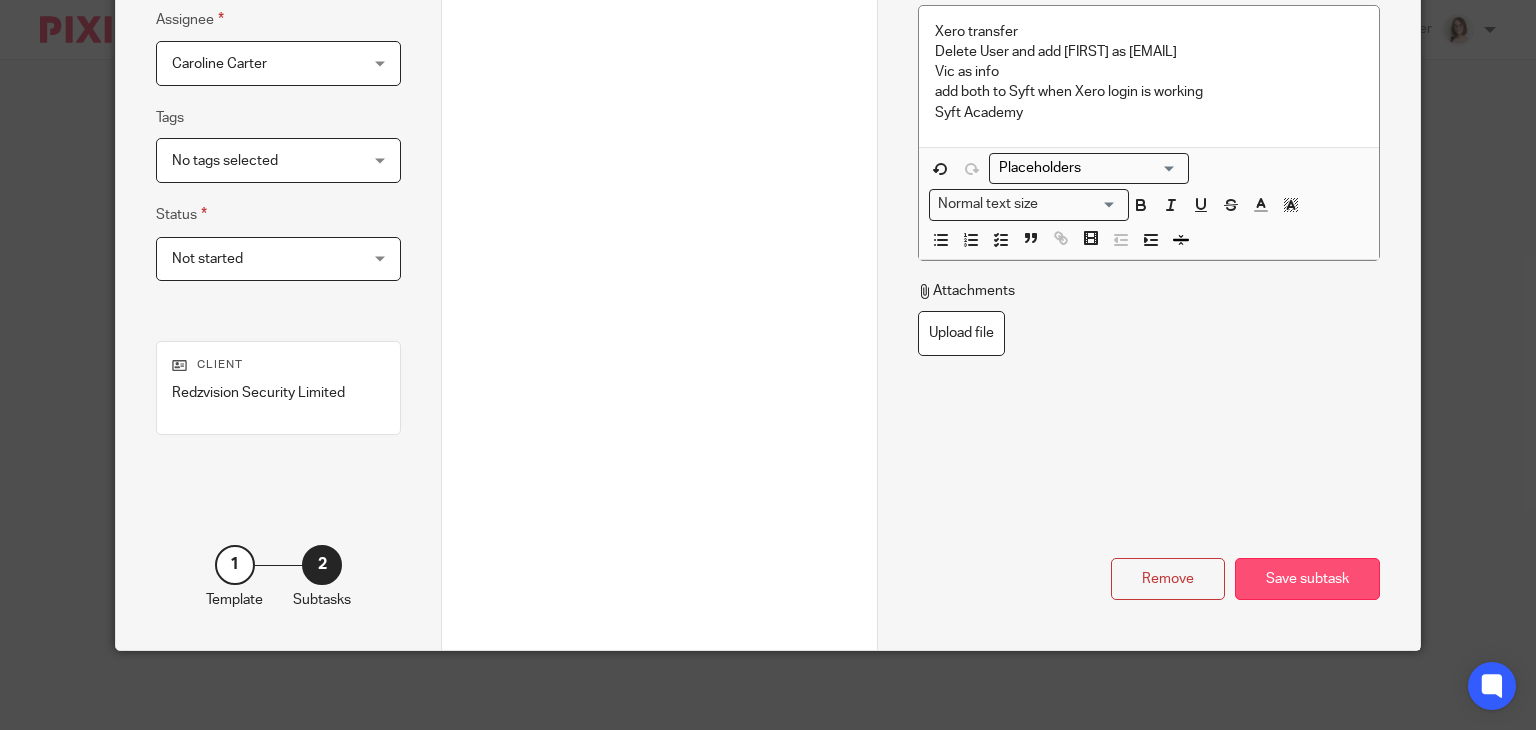 click on "Save subtask" at bounding box center [1307, 579] 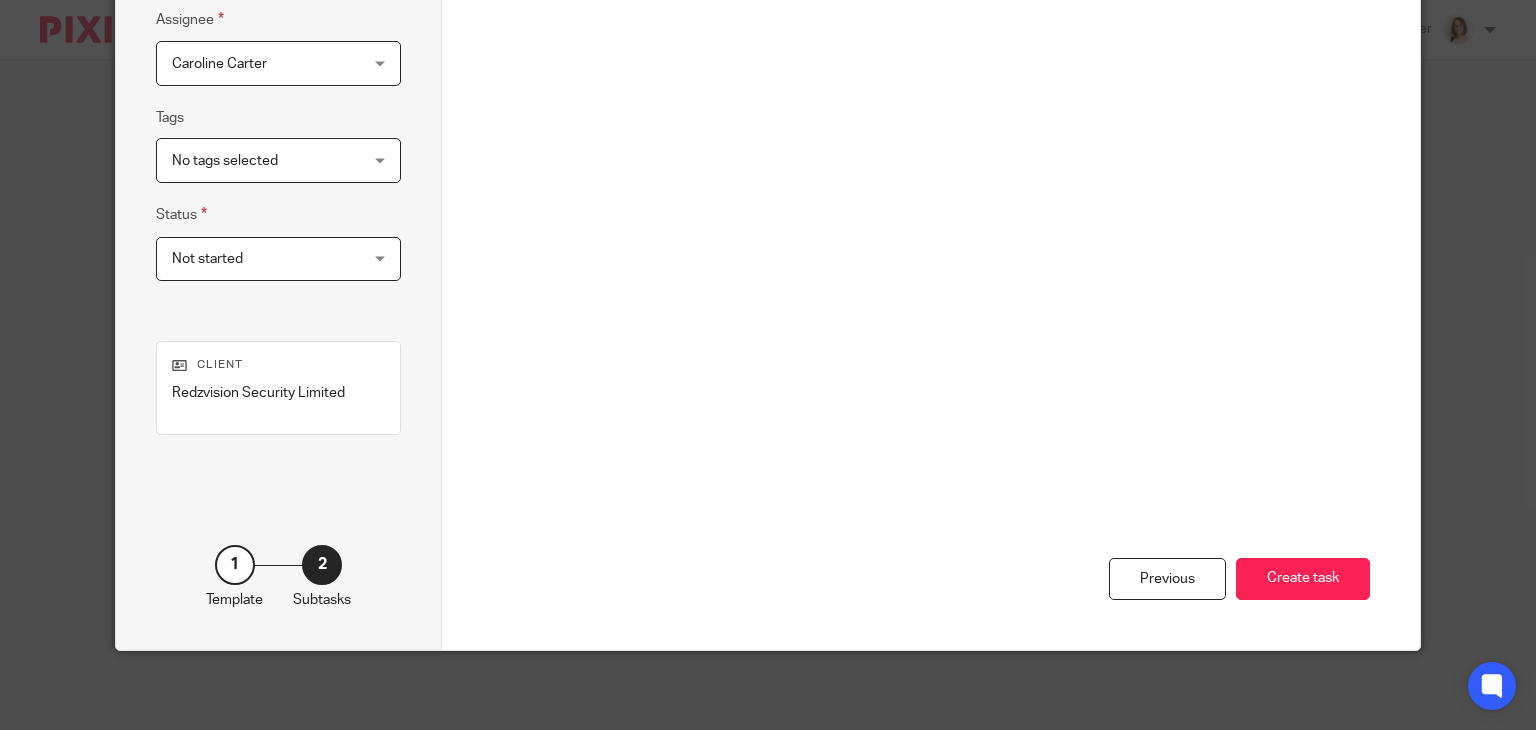 click on "Create task" at bounding box center (1303, 579) 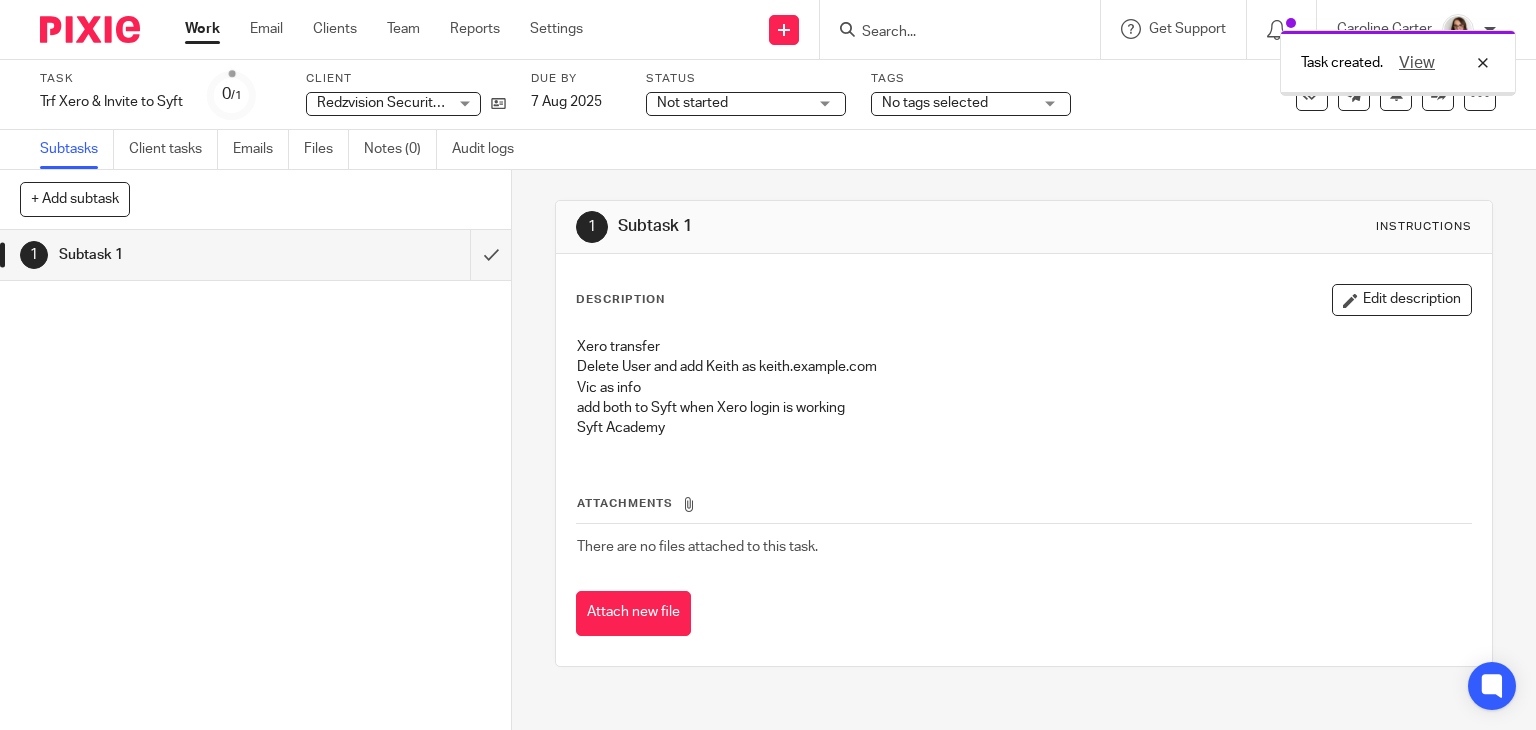 scroll, scrollTop: 0, scrollLeft: 0, axis: both 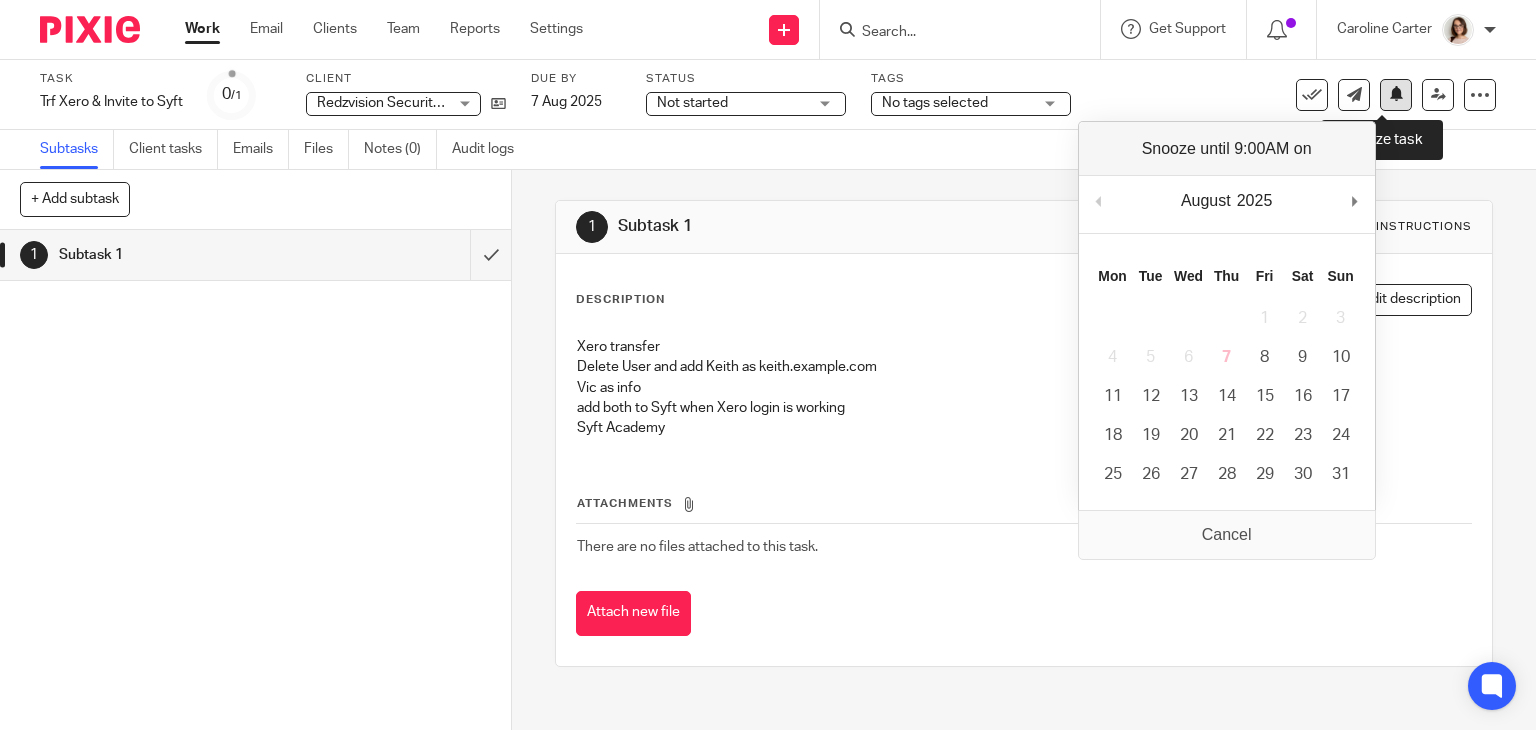 click at bounding box center (1396, 95) 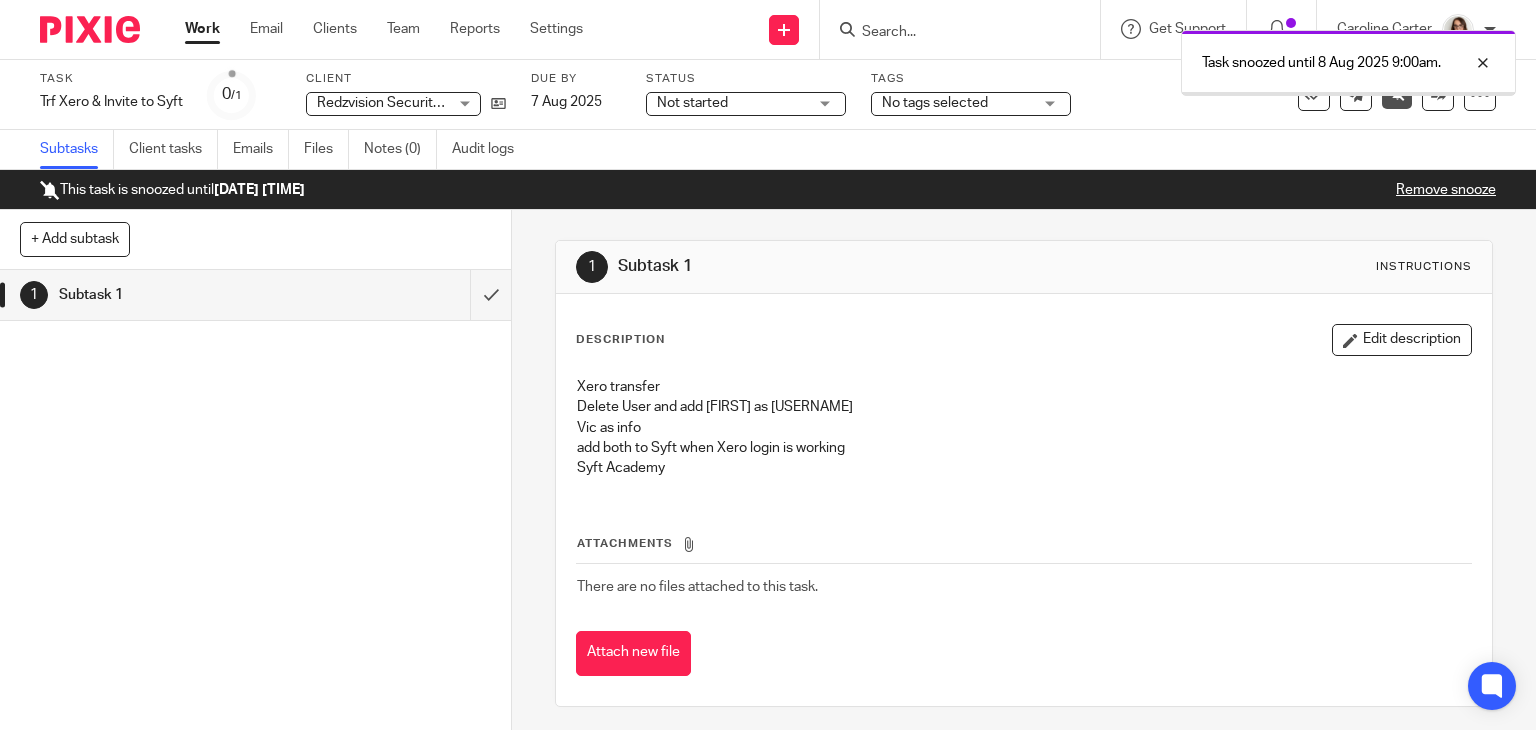 scroll, scrollTop: 0, scrollLeft: 0, axis: both 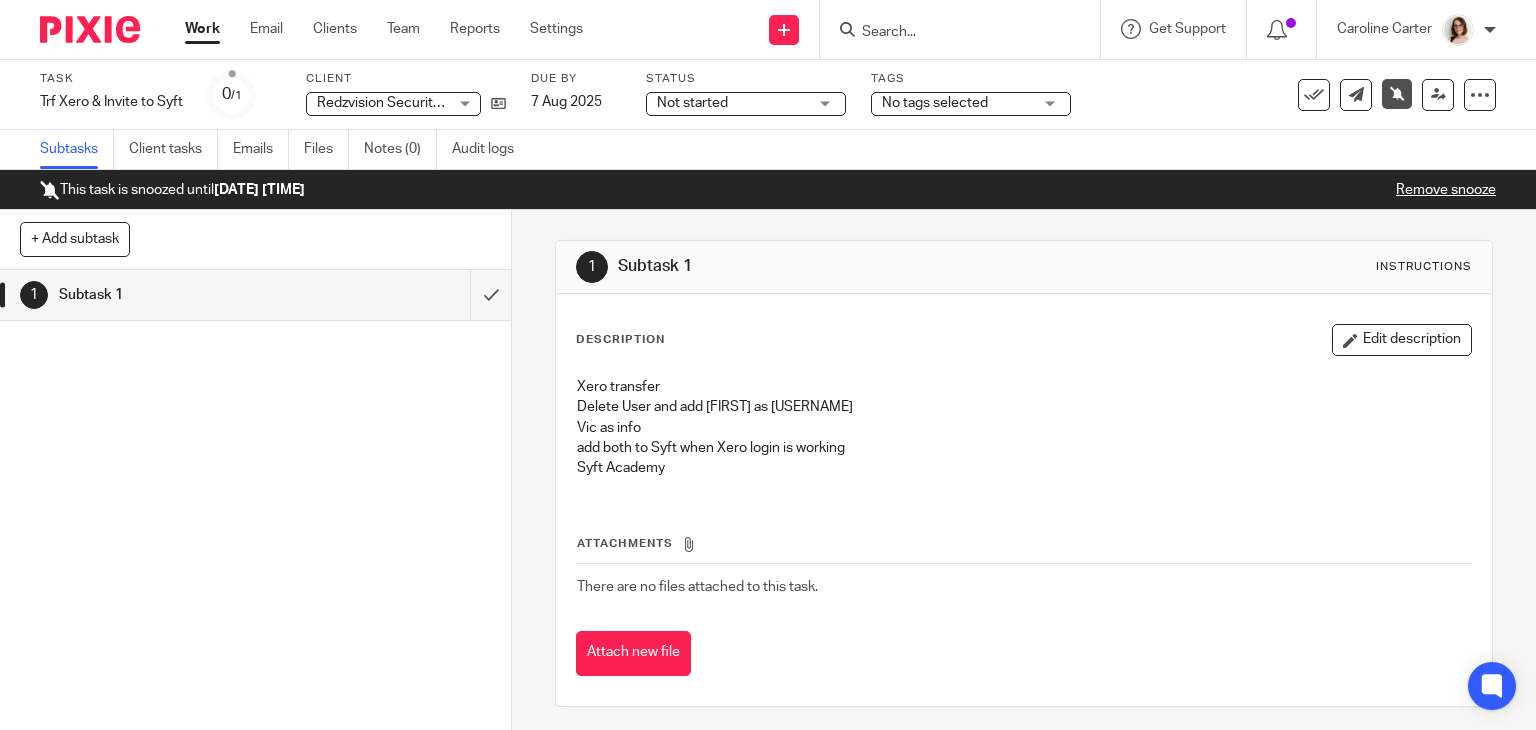click on "Work" at bounding box center (202, 29) 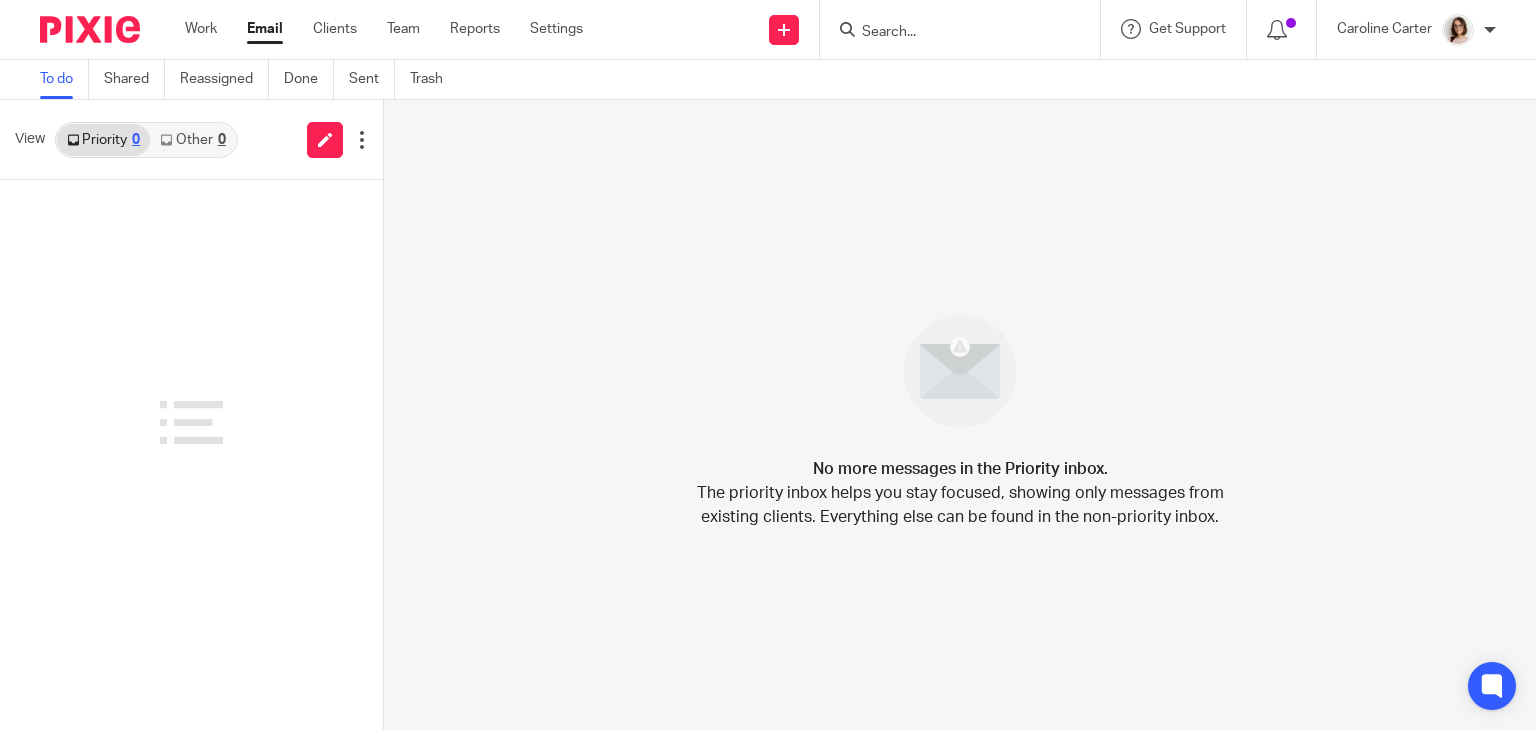 scroll, scrollTop: 0, scrollLeft: 0, axis: both 